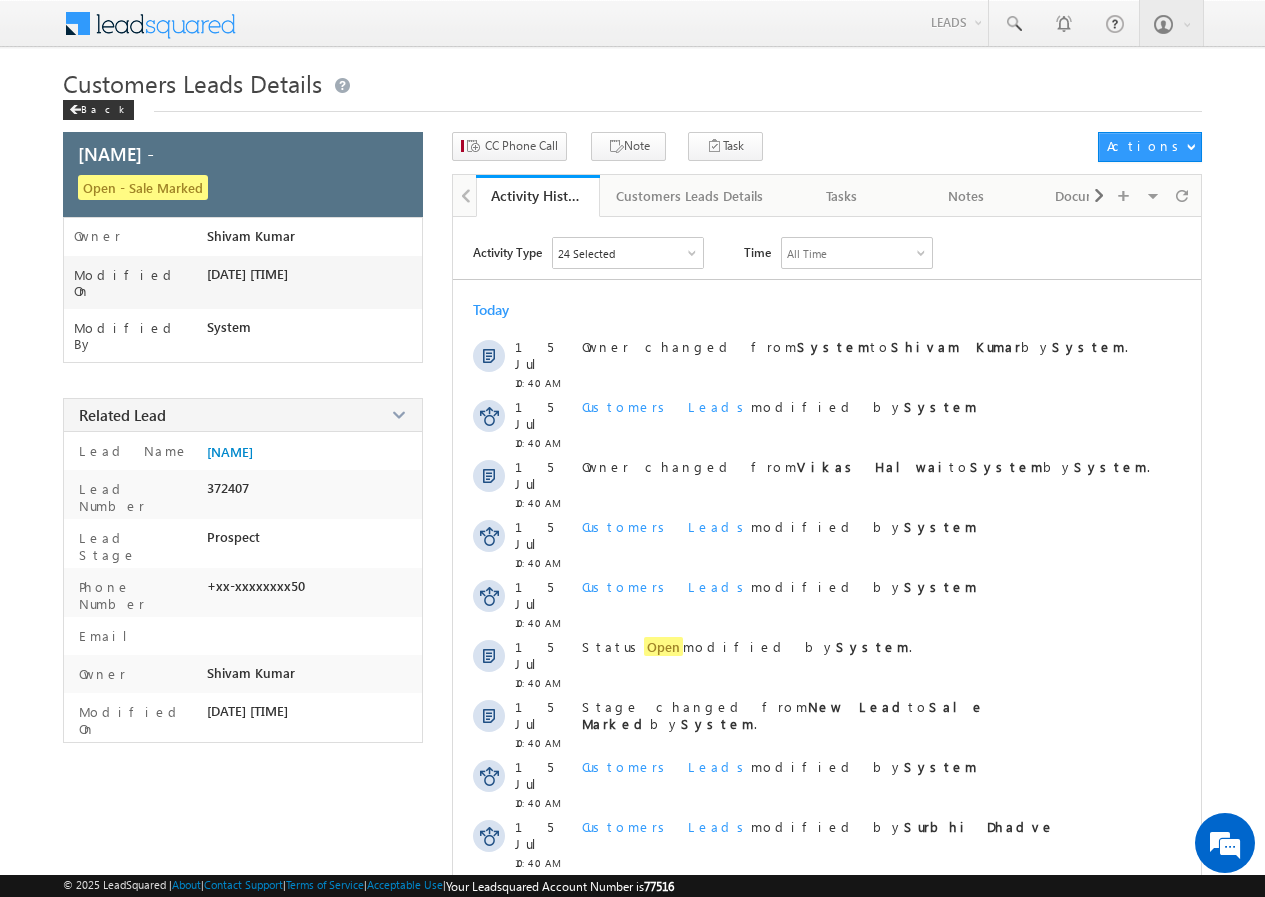 scroll, scrollTop: 0, scrollLeft: 0, axis: both 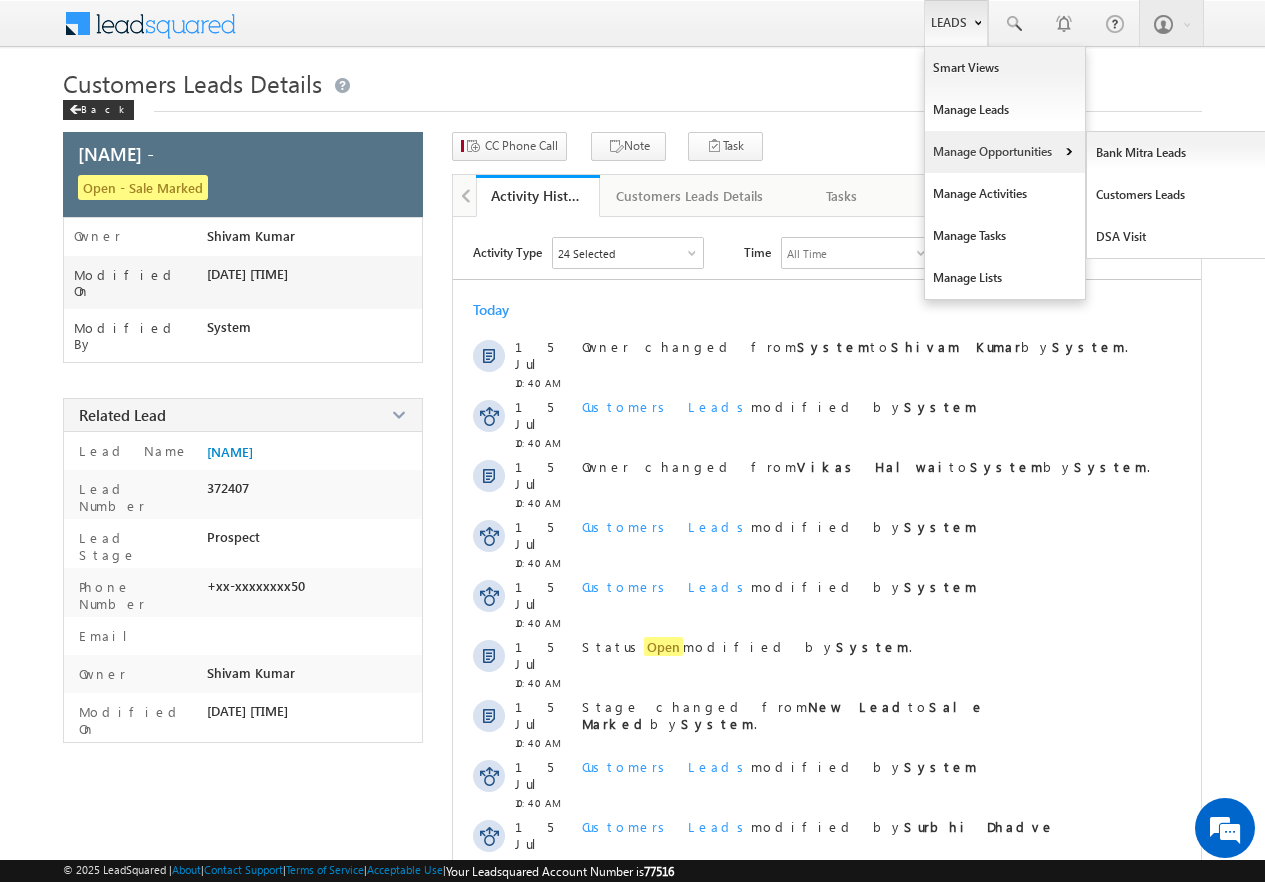 click on "Manage Opportunities" at bounding box center [1005, 152] 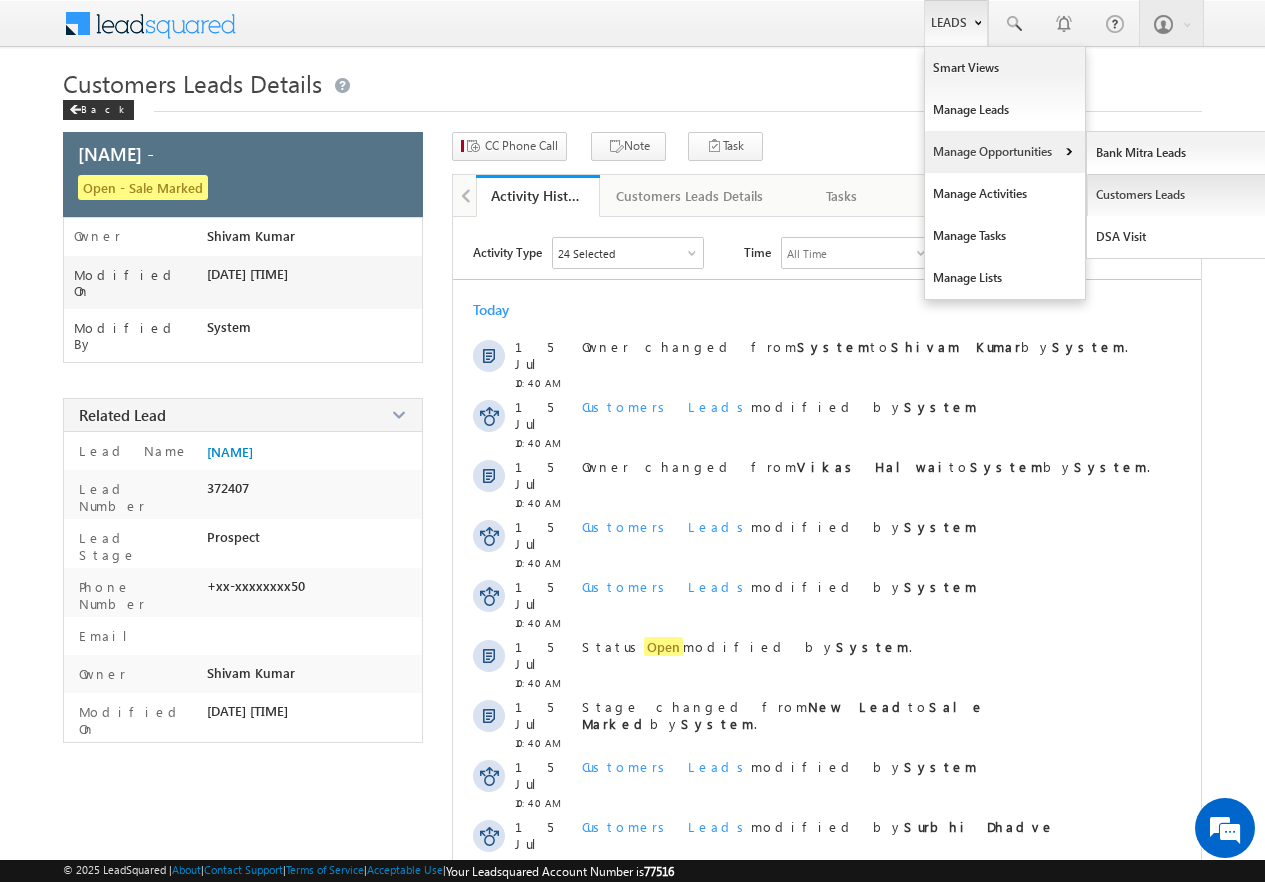 click on "Customers Leads" at bounding box center [1178, 195] 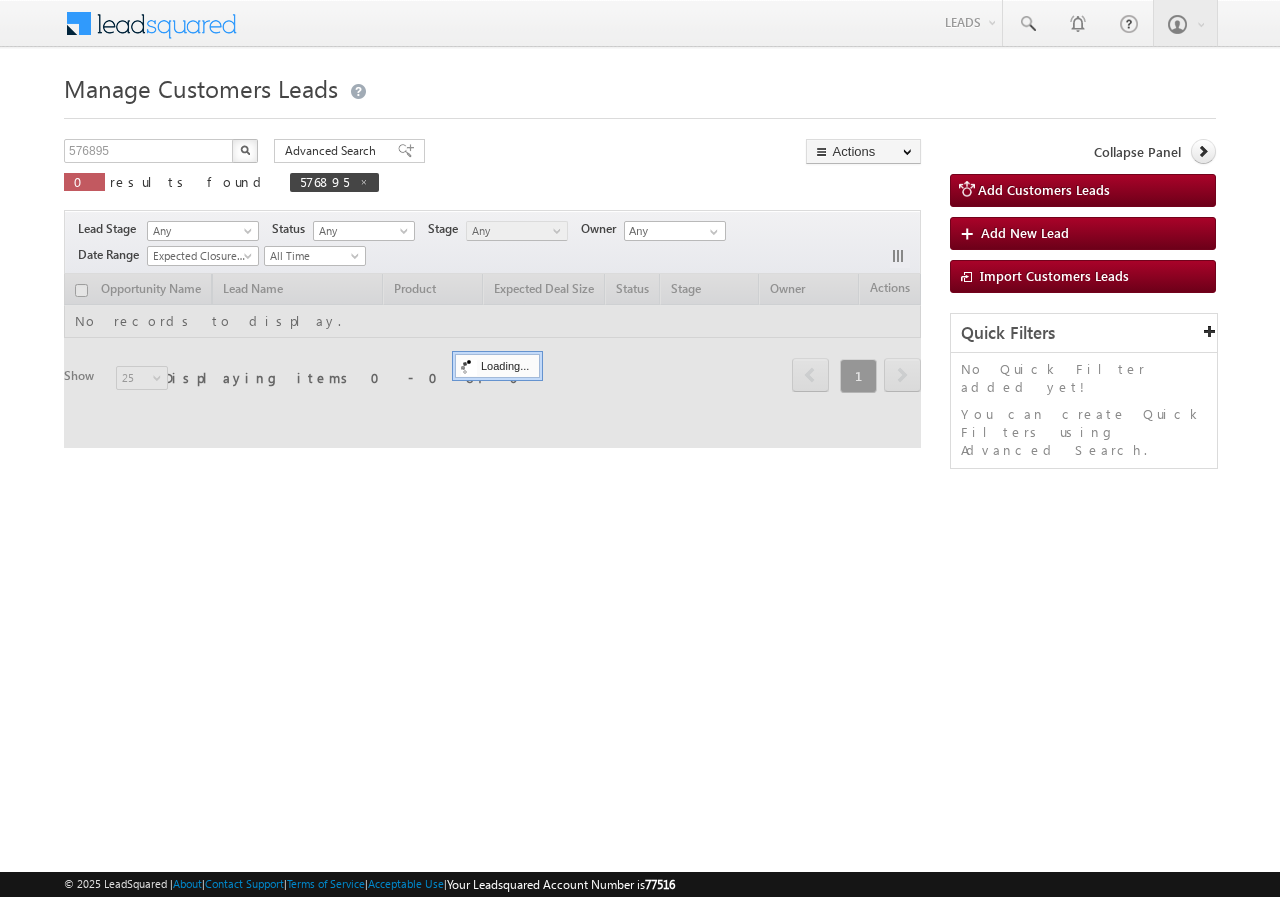 scroll, scrollTop: 0, scrollLeft: 0, axis: both 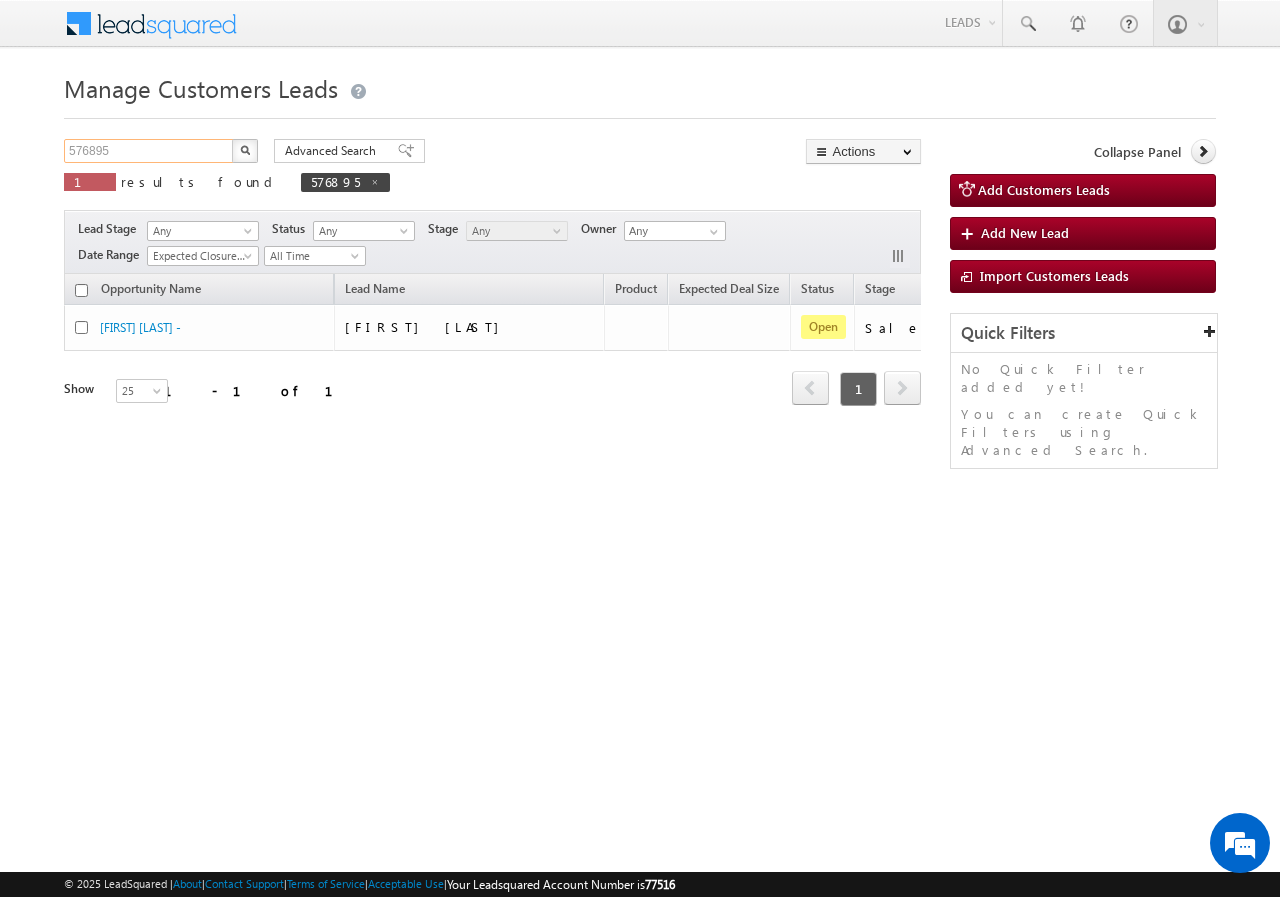 click on "576895" at bounding box center (149, 151) 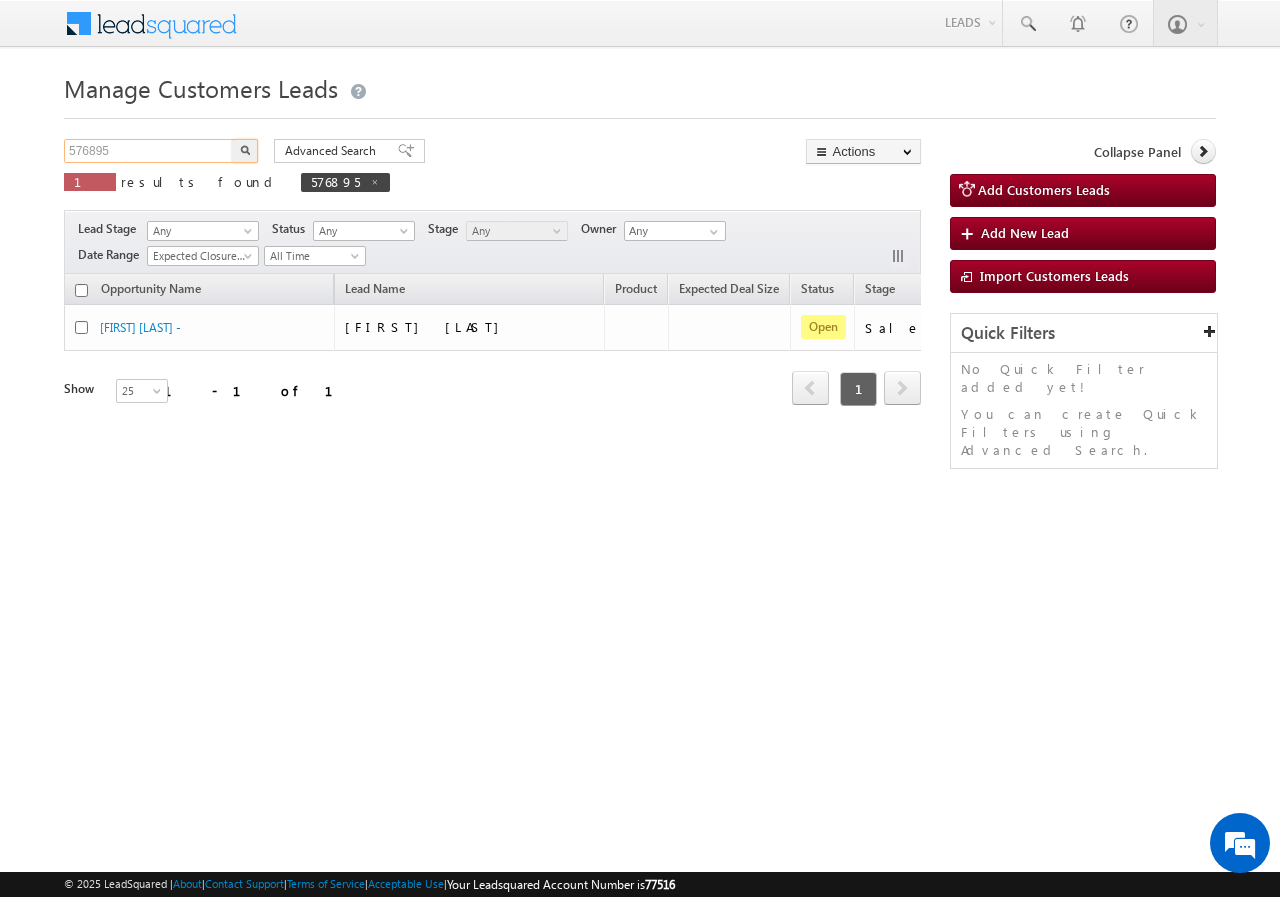 click on "576895" at bounding box center [149, 151] 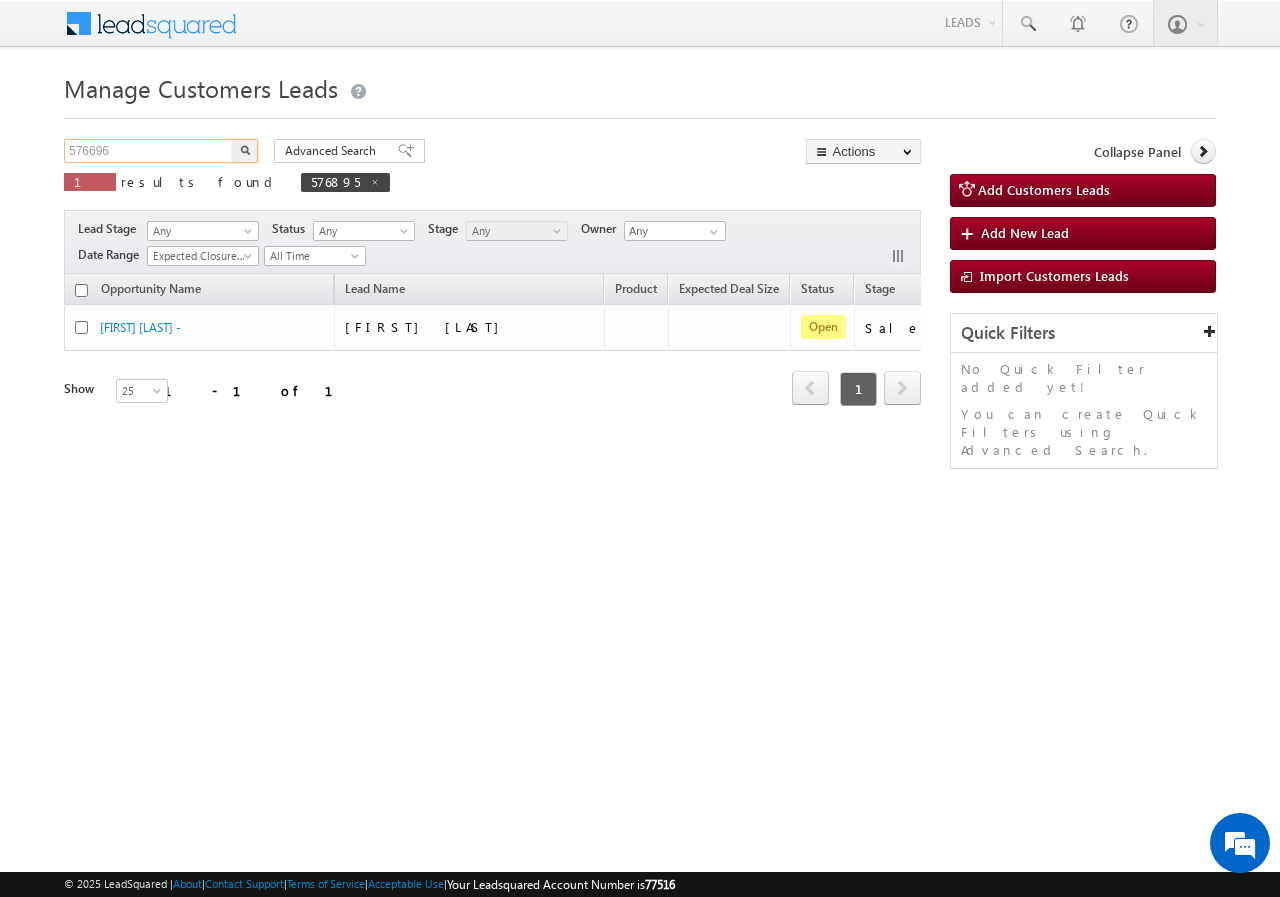 type on "576696" 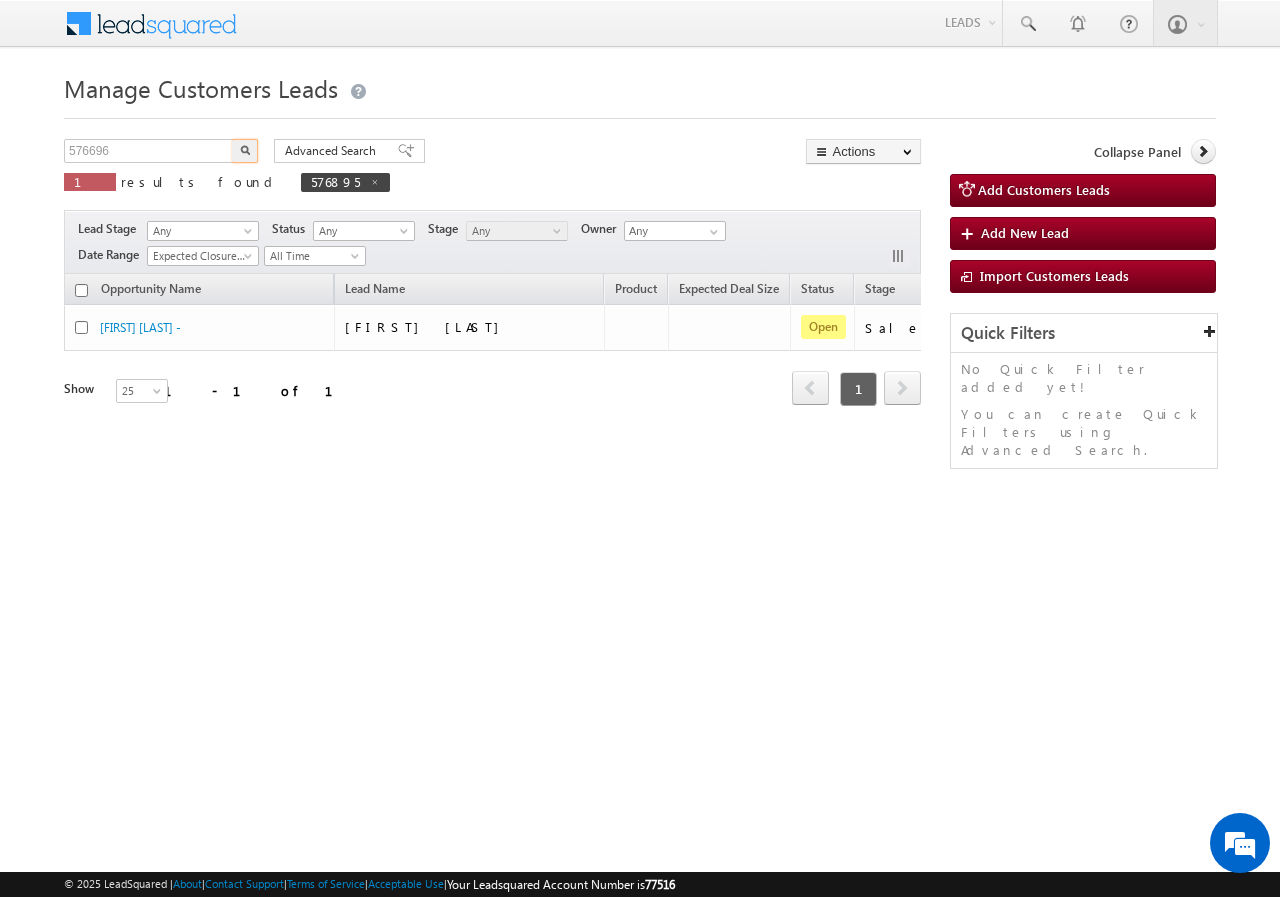 click at bounding box center [245, 151] 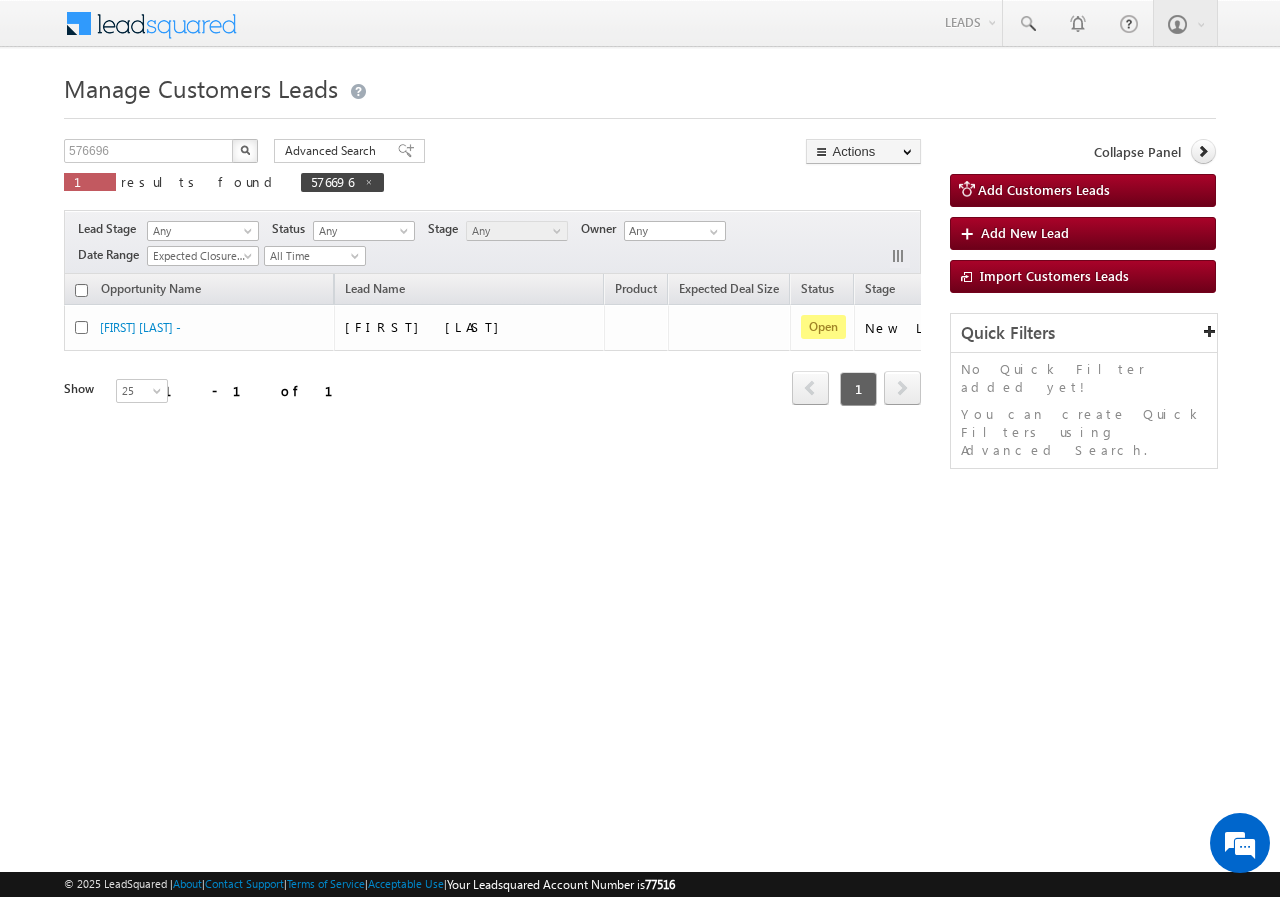 scroll, scrollTop: 0, scrollLeft: 0, axis: both 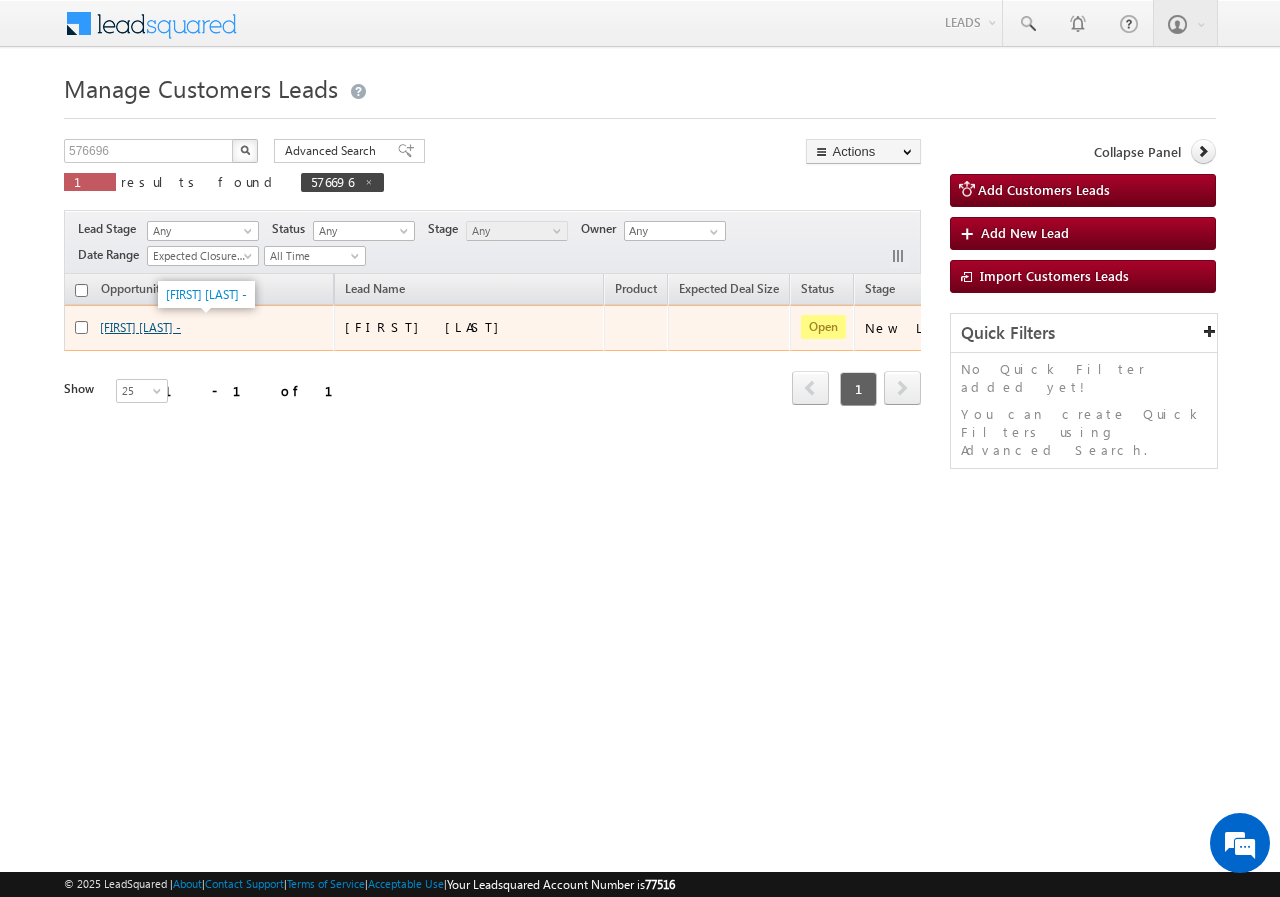 click on "[FIRST] [LAST]  -" at bounding box center (140, 327) 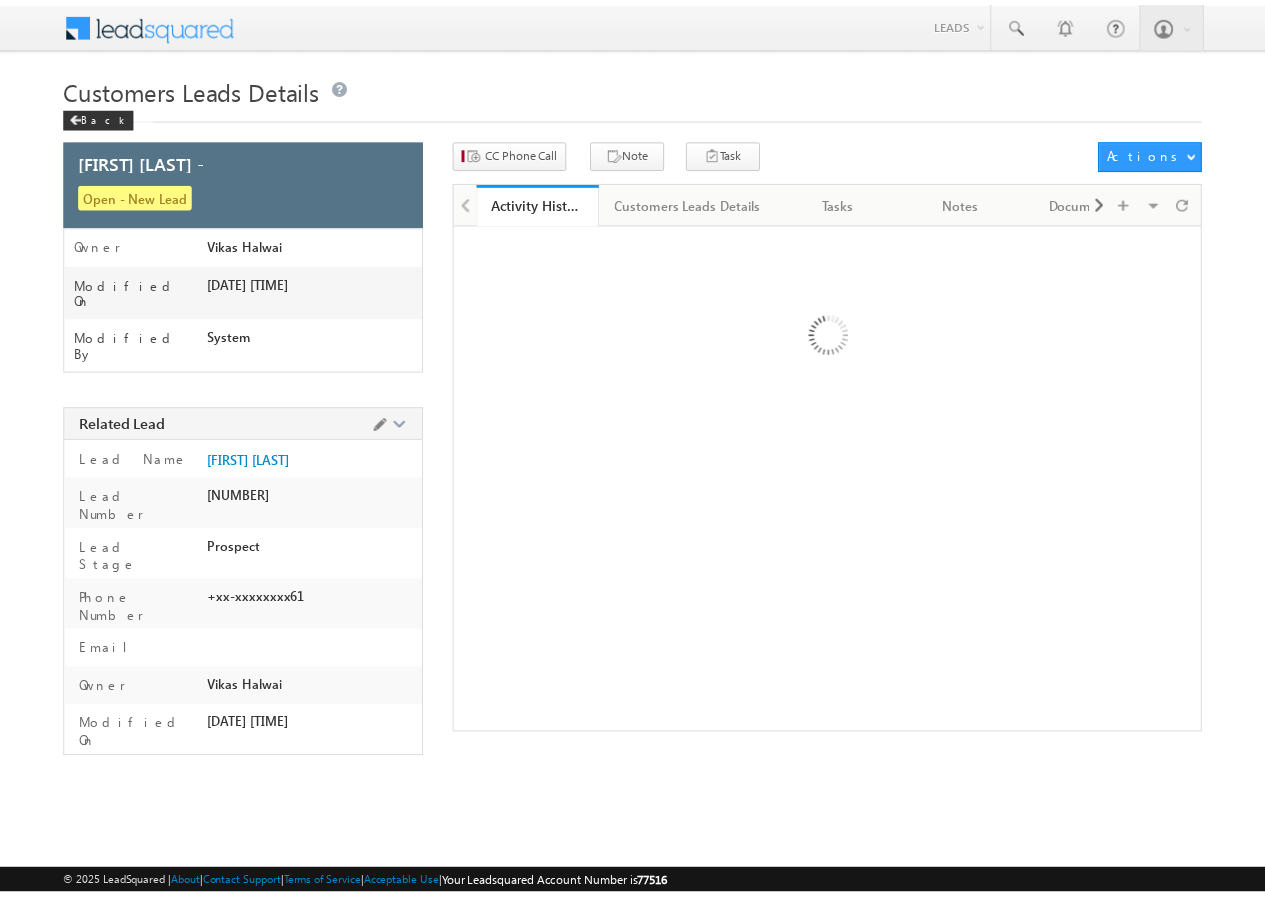 scroll, scrollTop: 0, scrollLeft: 0, axis: both 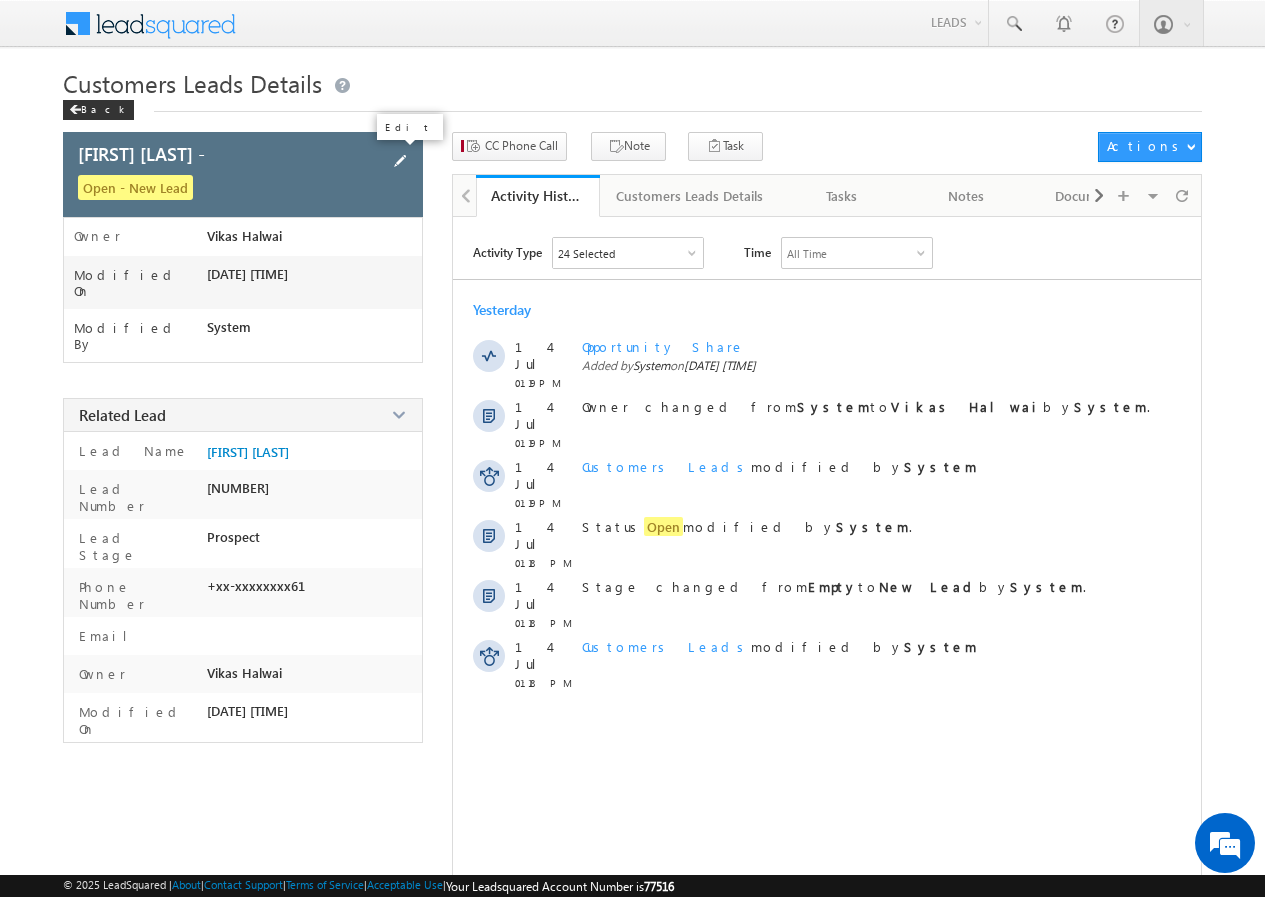 click at bounding box center [400, 161] 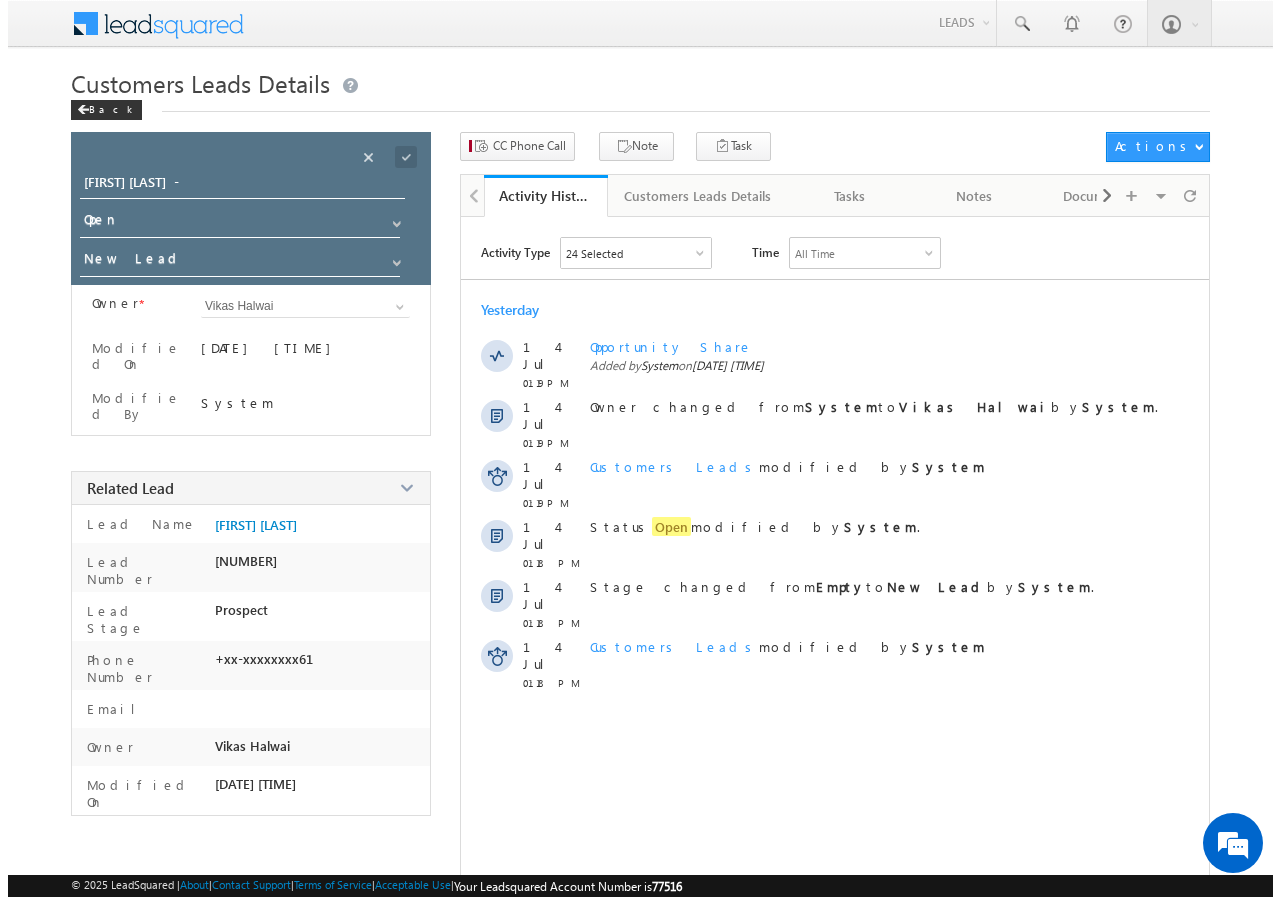 scroll, scrollTop: 0, scrollLeft: 0, axis: both 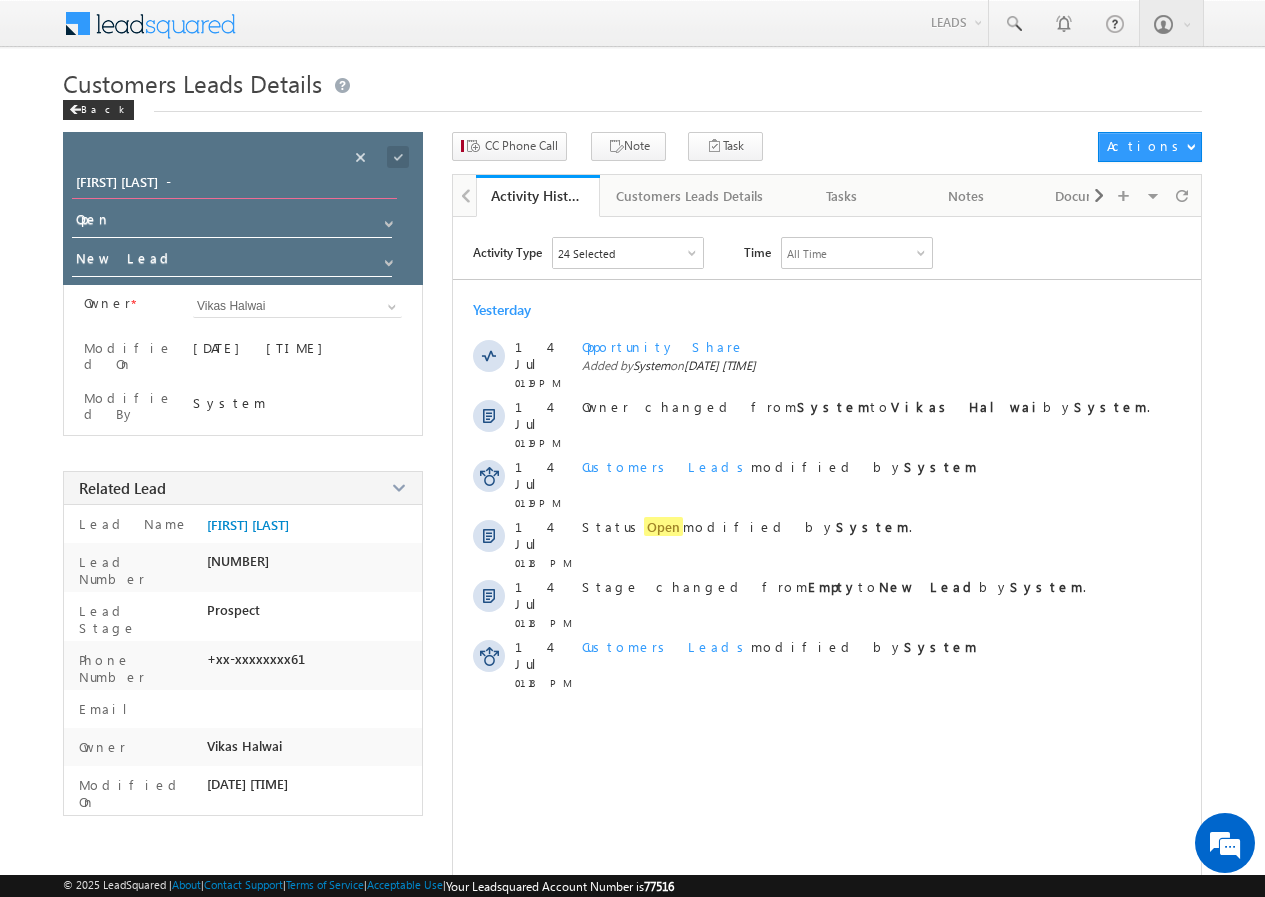drag, startPoint x: 162, startPoint y: 180, endPoint x: 0, endPoint y: 173, distance: 162.15117 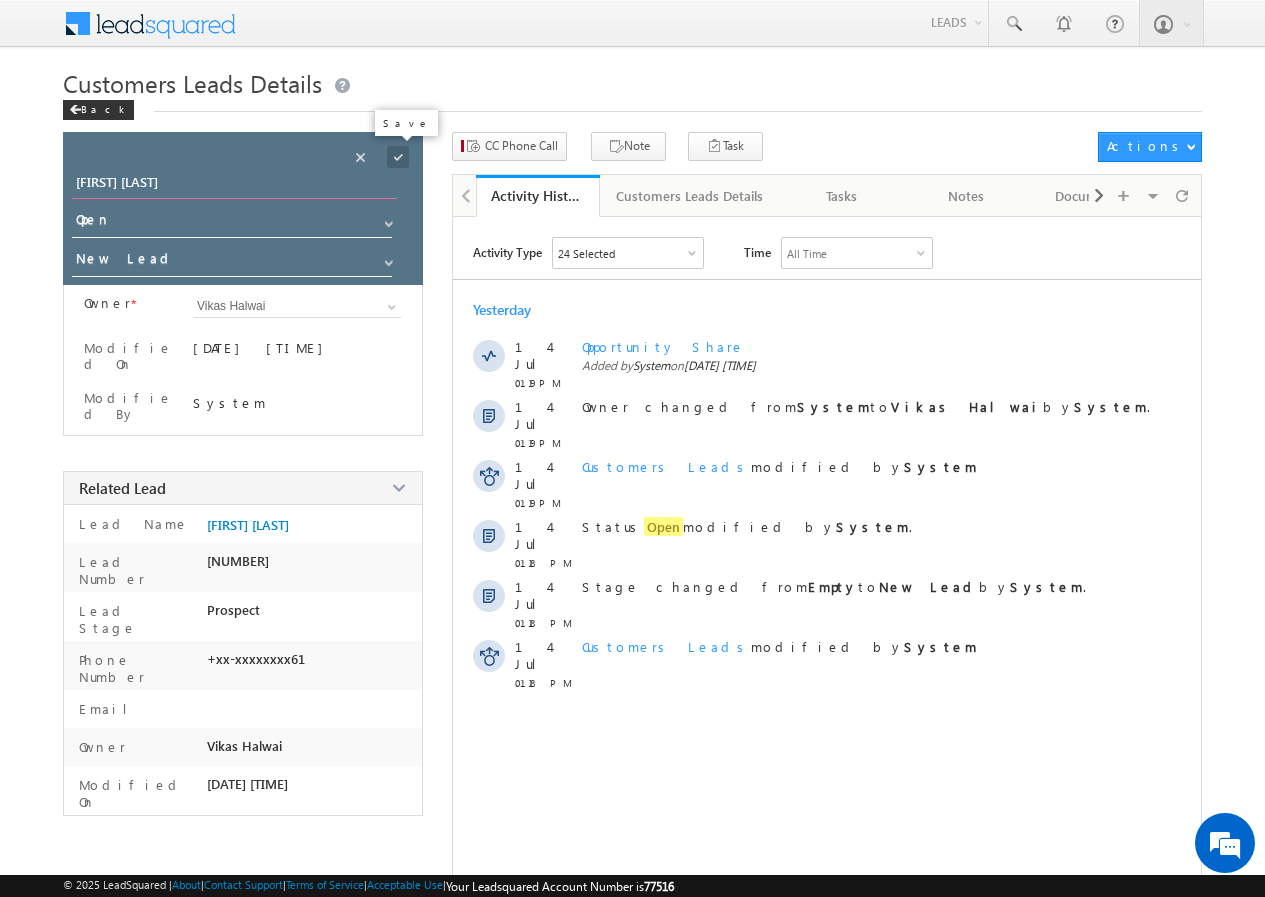 type on "Kishor kumar" 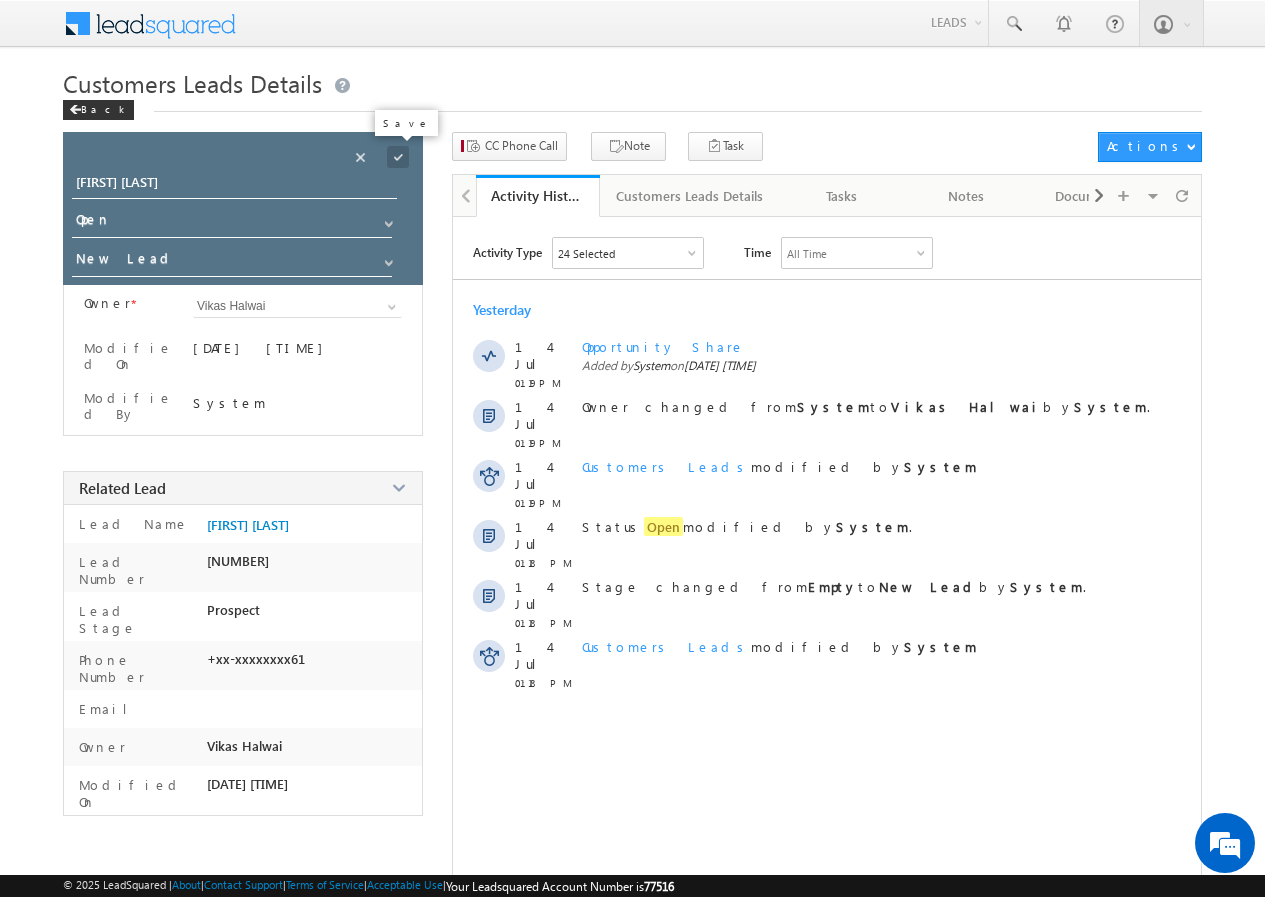 click at bounding box center (398, 157) 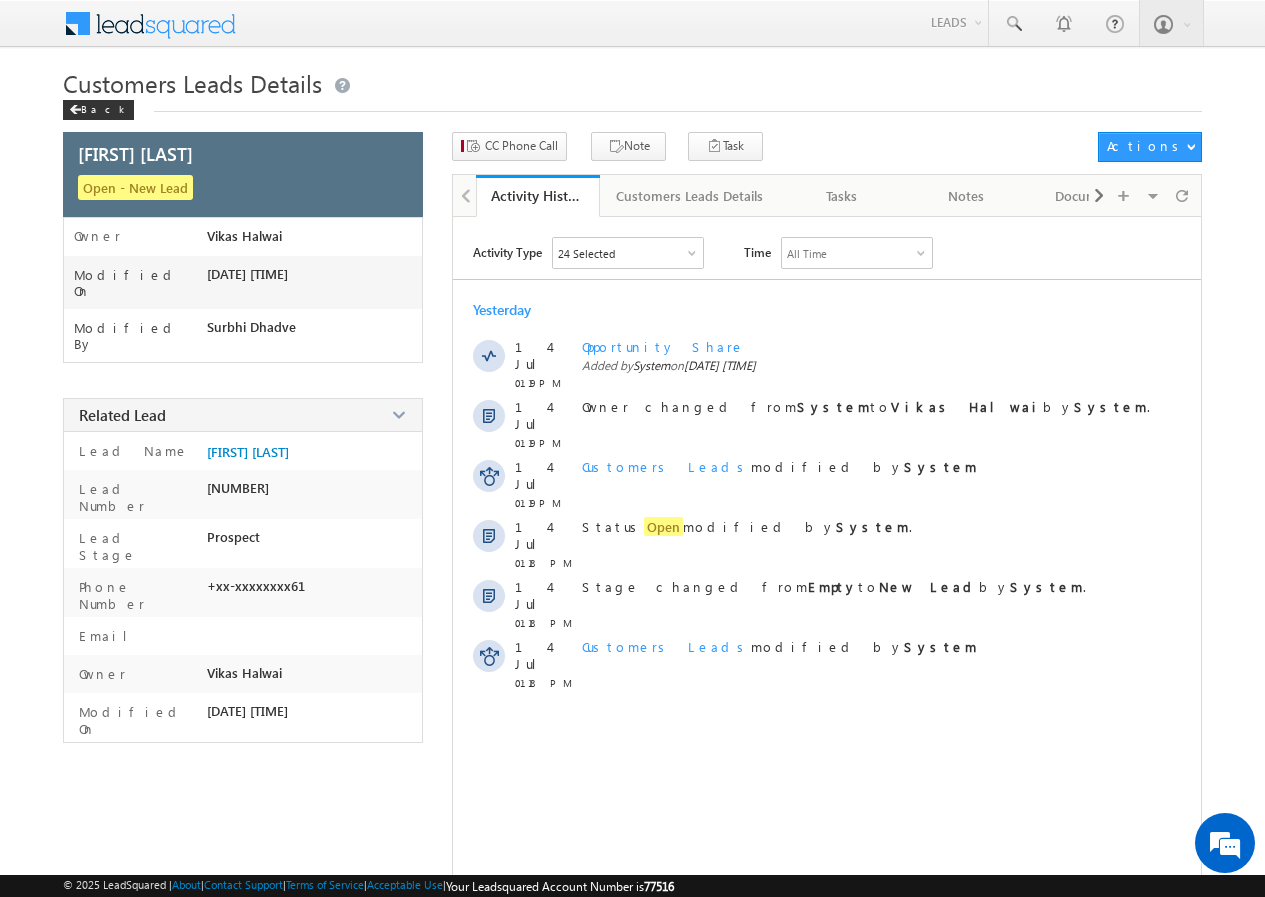 click on "Activity Type
24 Selected
Select All Other Activities 16 Owner Changed Status Changed Stage Changed Source Changed Notes Bank Mitra Phone Call Activity CC Phone Call Document Generation DSA Visit Activity F2F Meeting Login Completed Opportunity Share Ops Phone Call Phone Call Visit Activity - Bank Mitra Completed Tasks Phone Call Activities 2 Inbound Phone Call Activity Outbound Phone Call Activity Logs 3 Activity Change Logs Opportunity Change Logs Activity Delete Logs Dynamic Form Activities 2 Dynamic Form Submission Payment Duplicate Opportunities Detected 1 Duplicate Detected Opportunity Capture 1 Opportunity Captured Opportunity Share 2 Opportunity Share Revoked Opportunity Shared
Time
All Time
All Time" at bounding box center (826, 587) 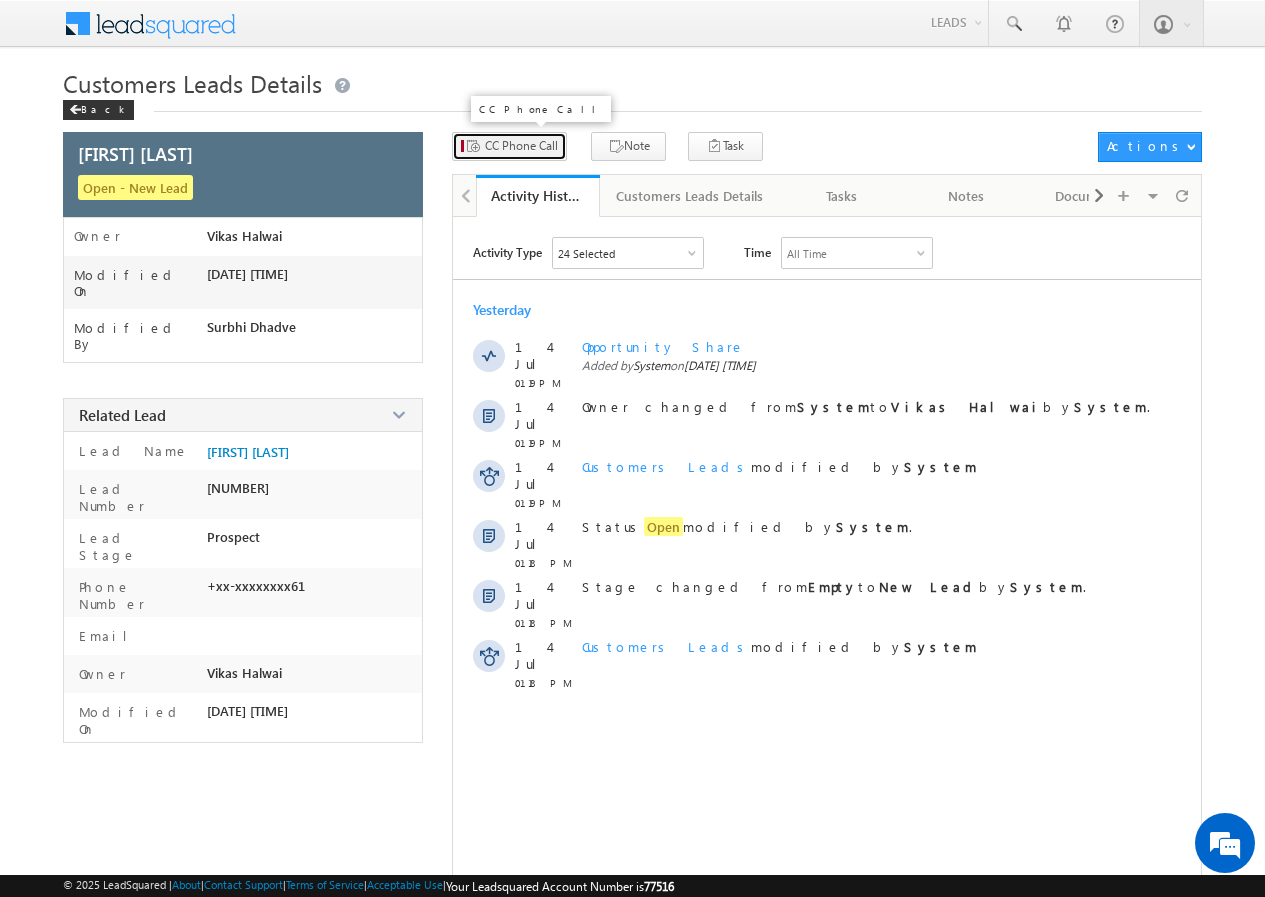 click on "CC Phone Call" at bounding box center (521, 146) 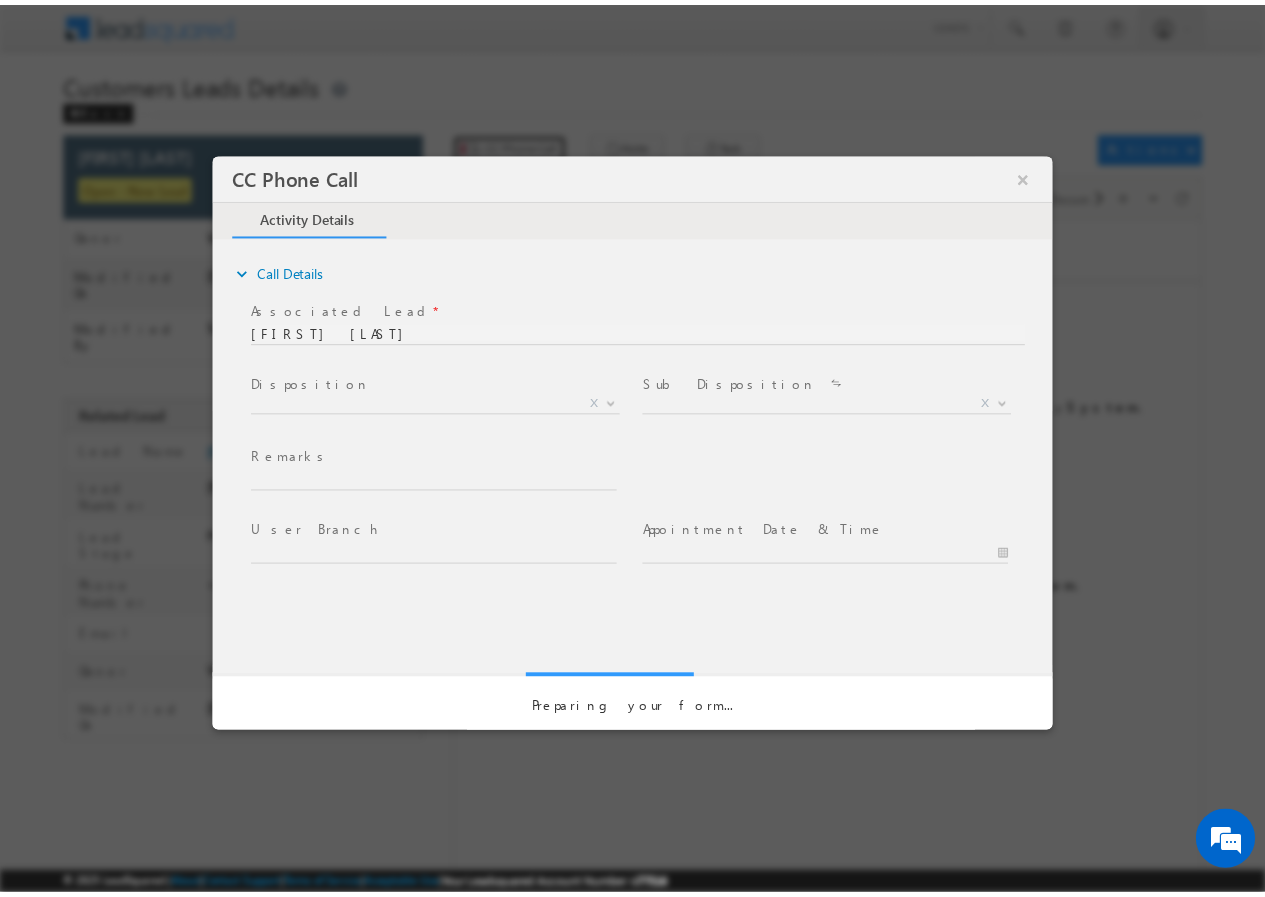 scroll, scrollTop: 0, scrollLeft: 0, axis: both 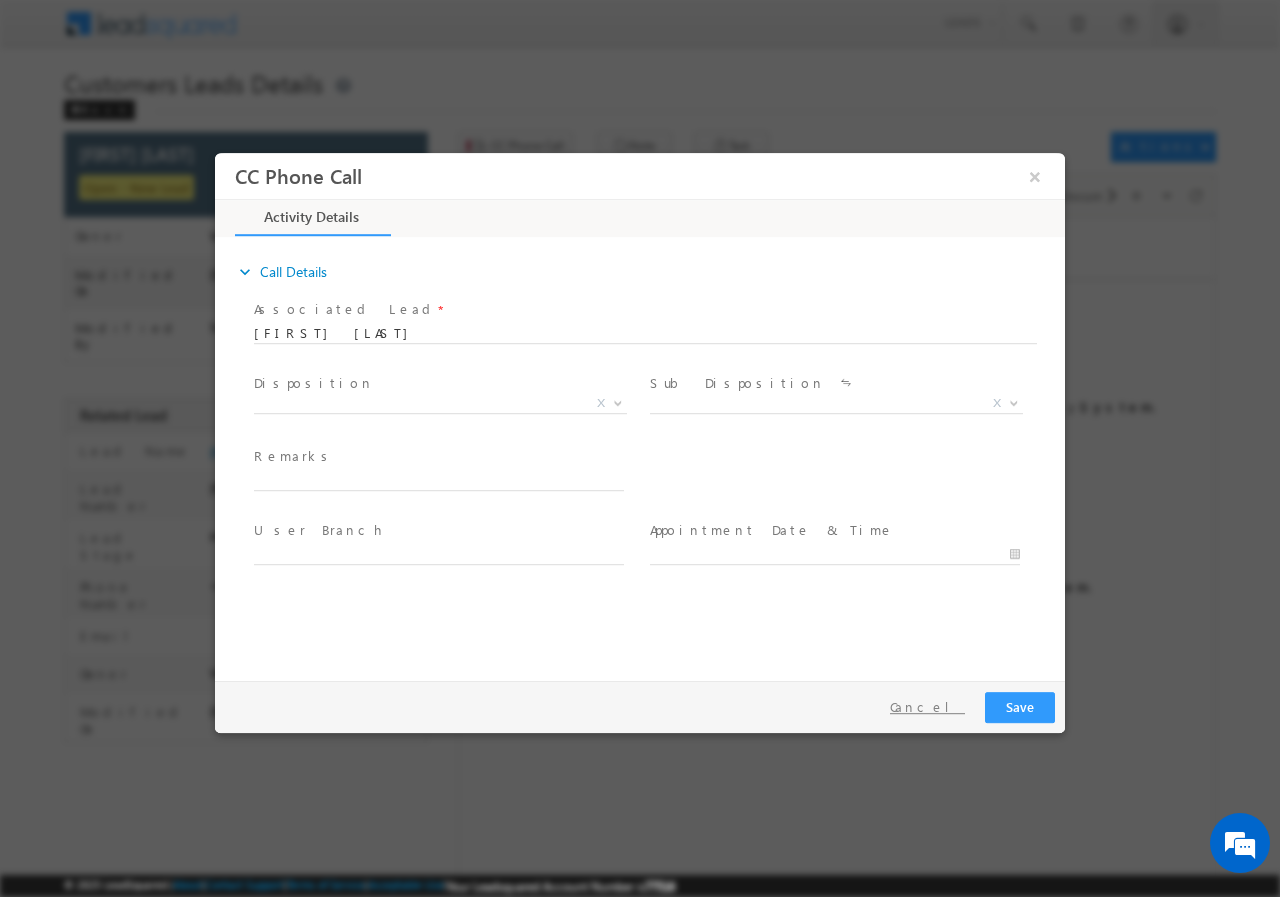 click on "Cancel" at bounding box center (927, 706) 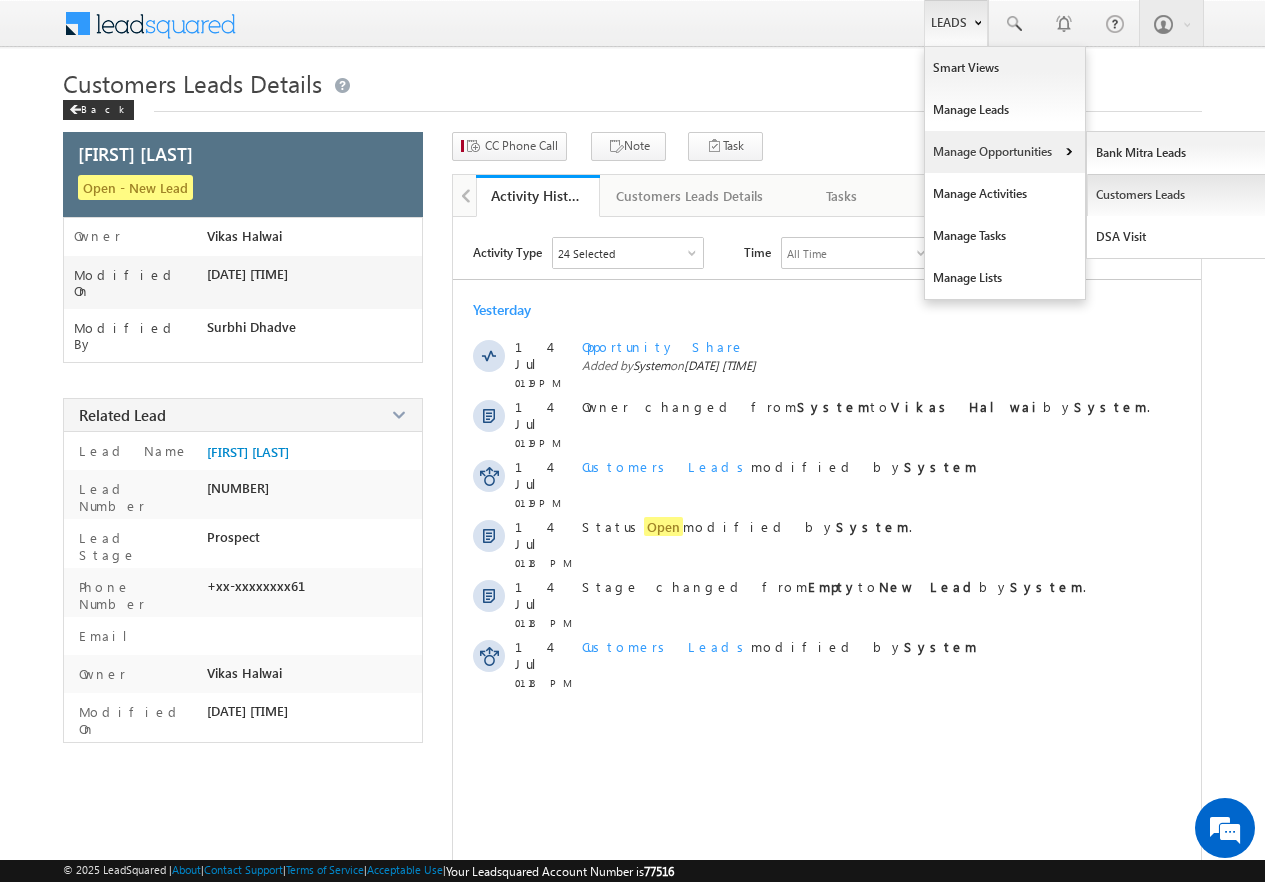 click on "Customers Leads" at bounding box center [1178, 195] 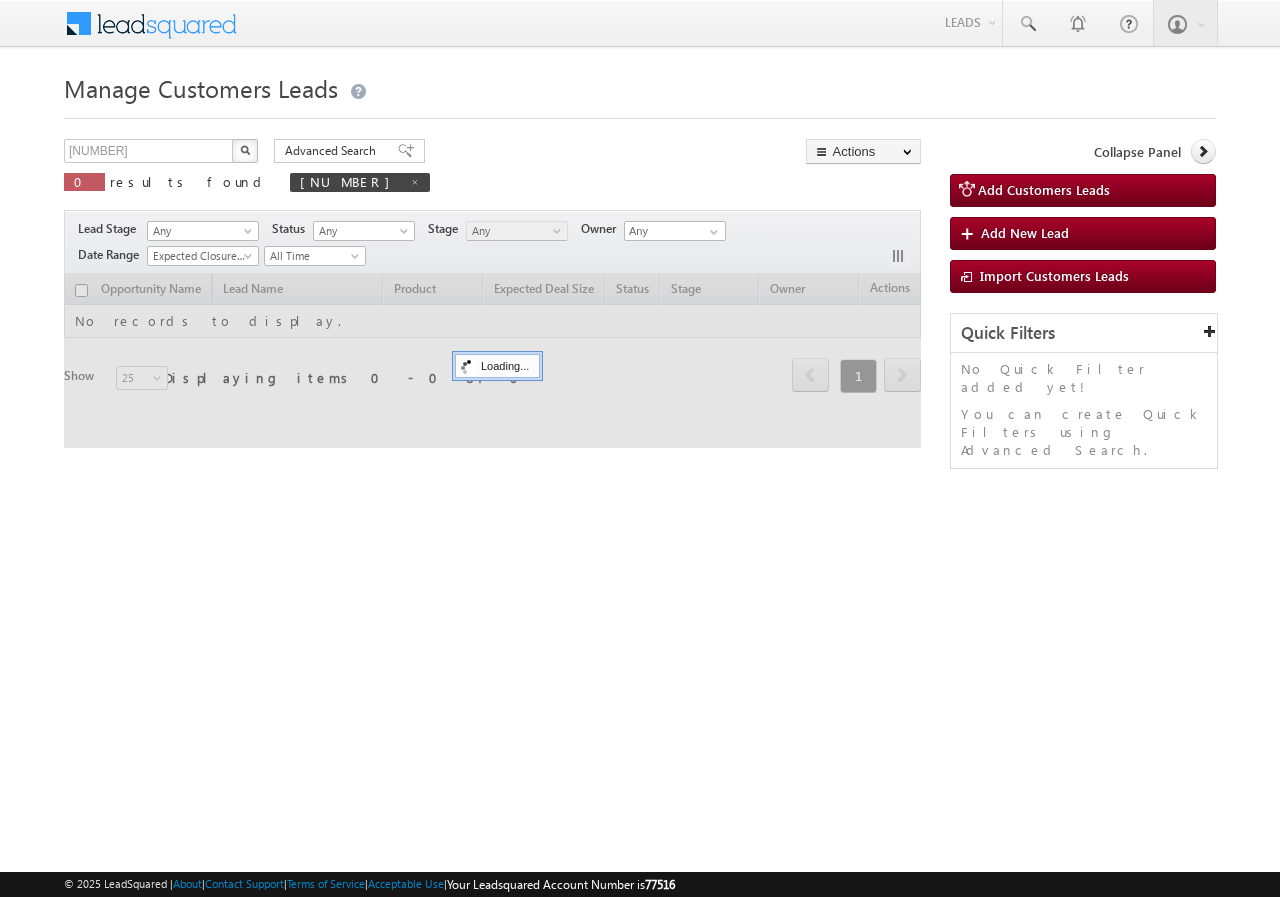 scroll, scrollTop: 0, scrollLeft: 0, axis: both 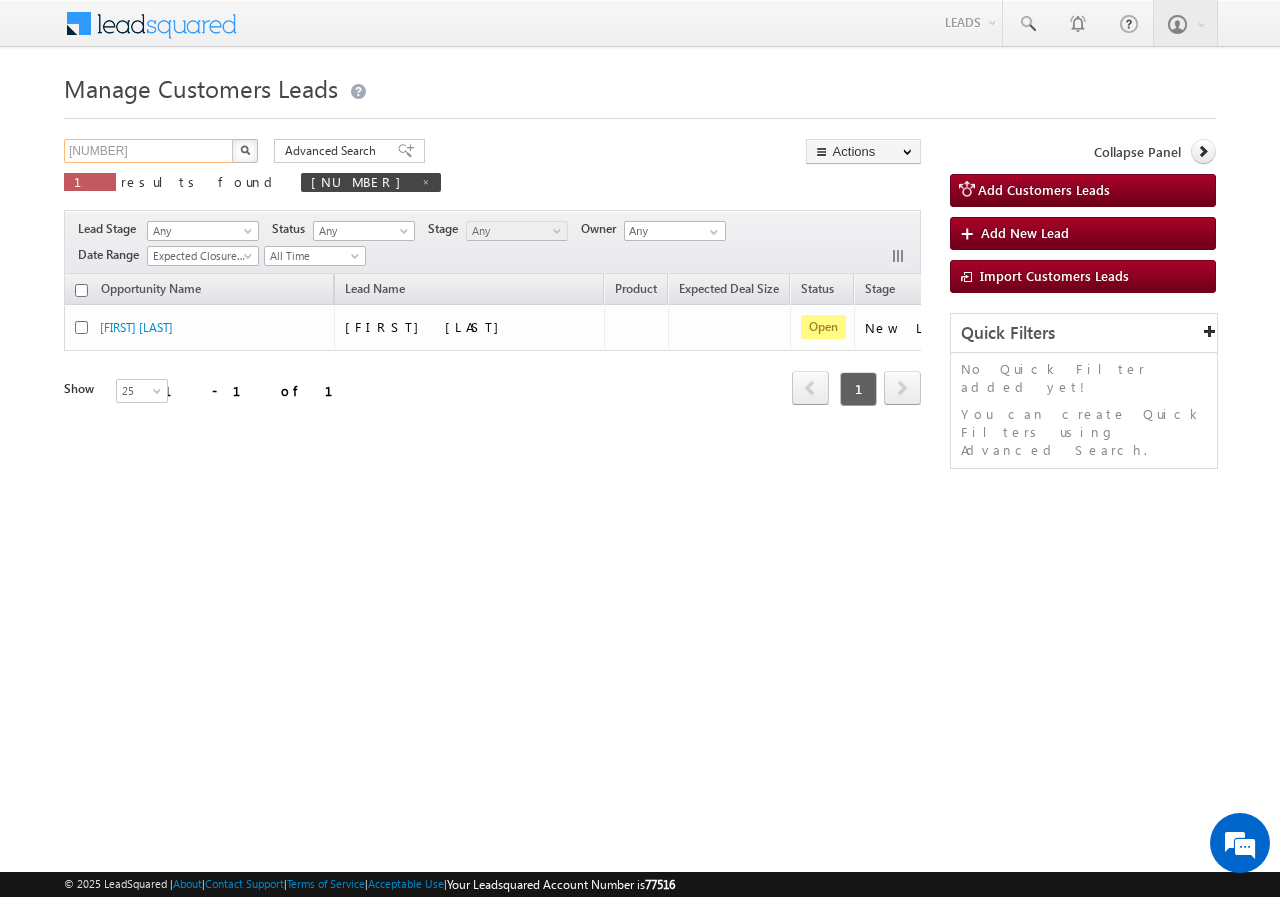 click on "[NUMBER]" at bounding box center [149, 151] 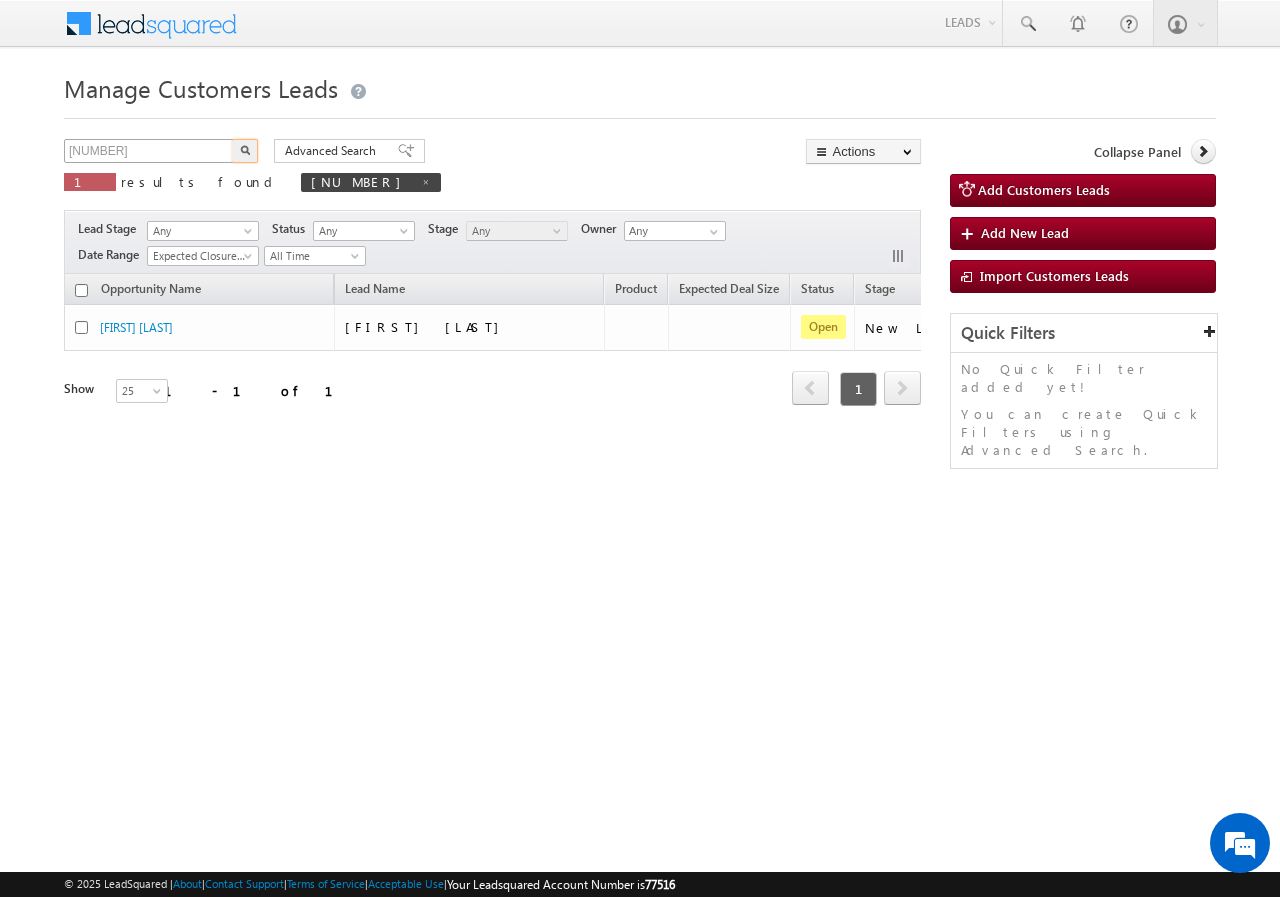 click at bounding box center (245, 151) 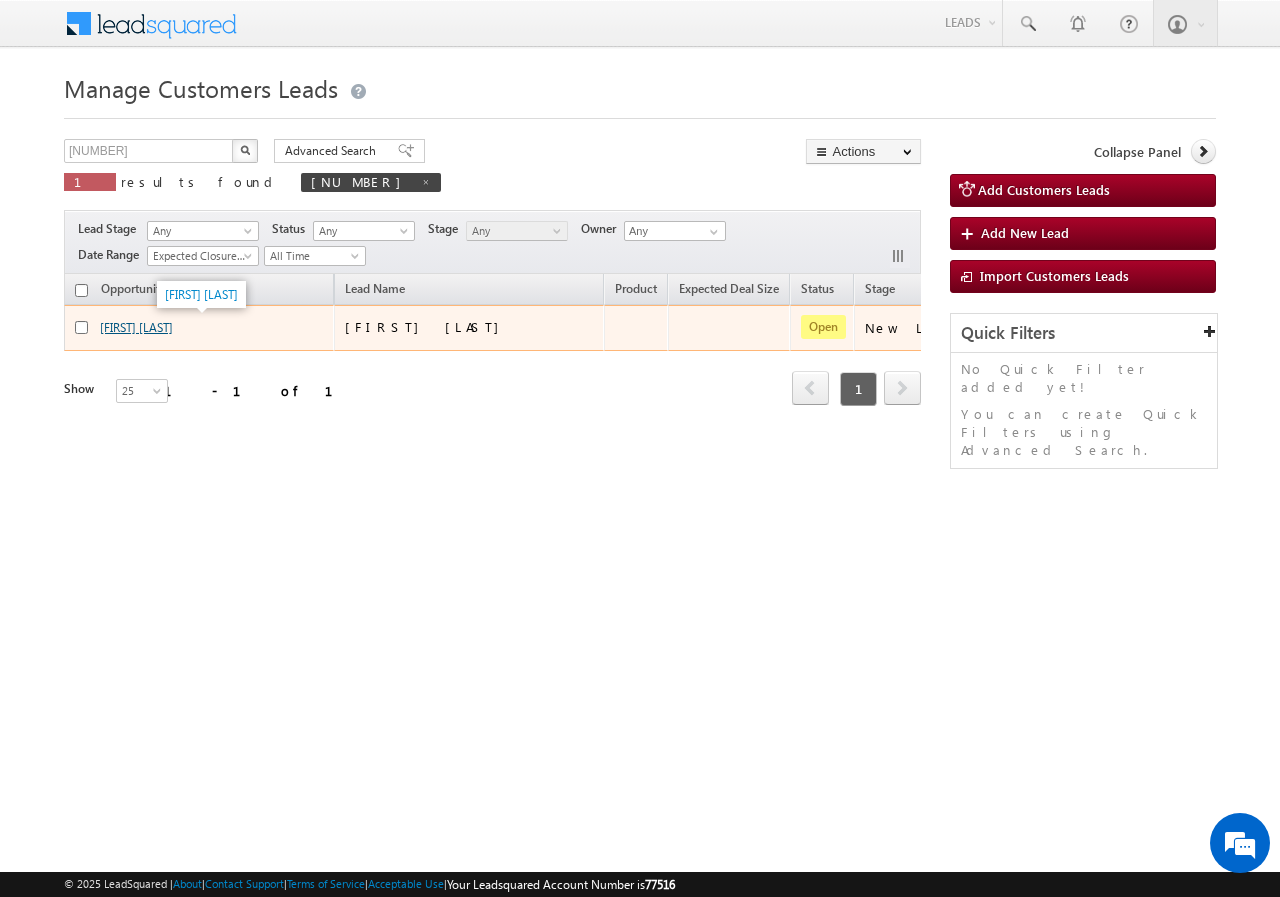 click on "[FIRST] [LAST]" at bounding box center (136, 327) 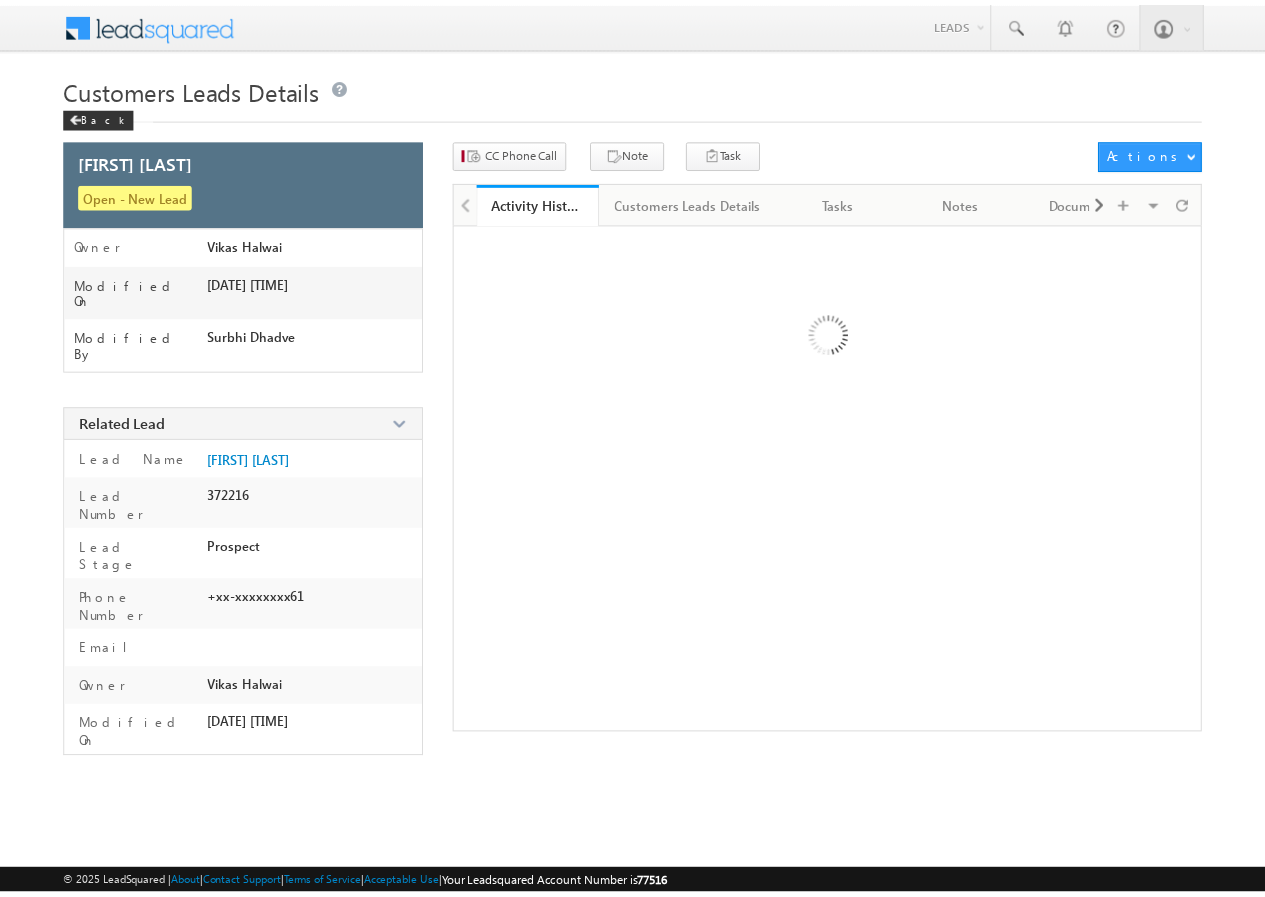 scroll, scrollTop: 0, scrollLeft: 0, axis: both 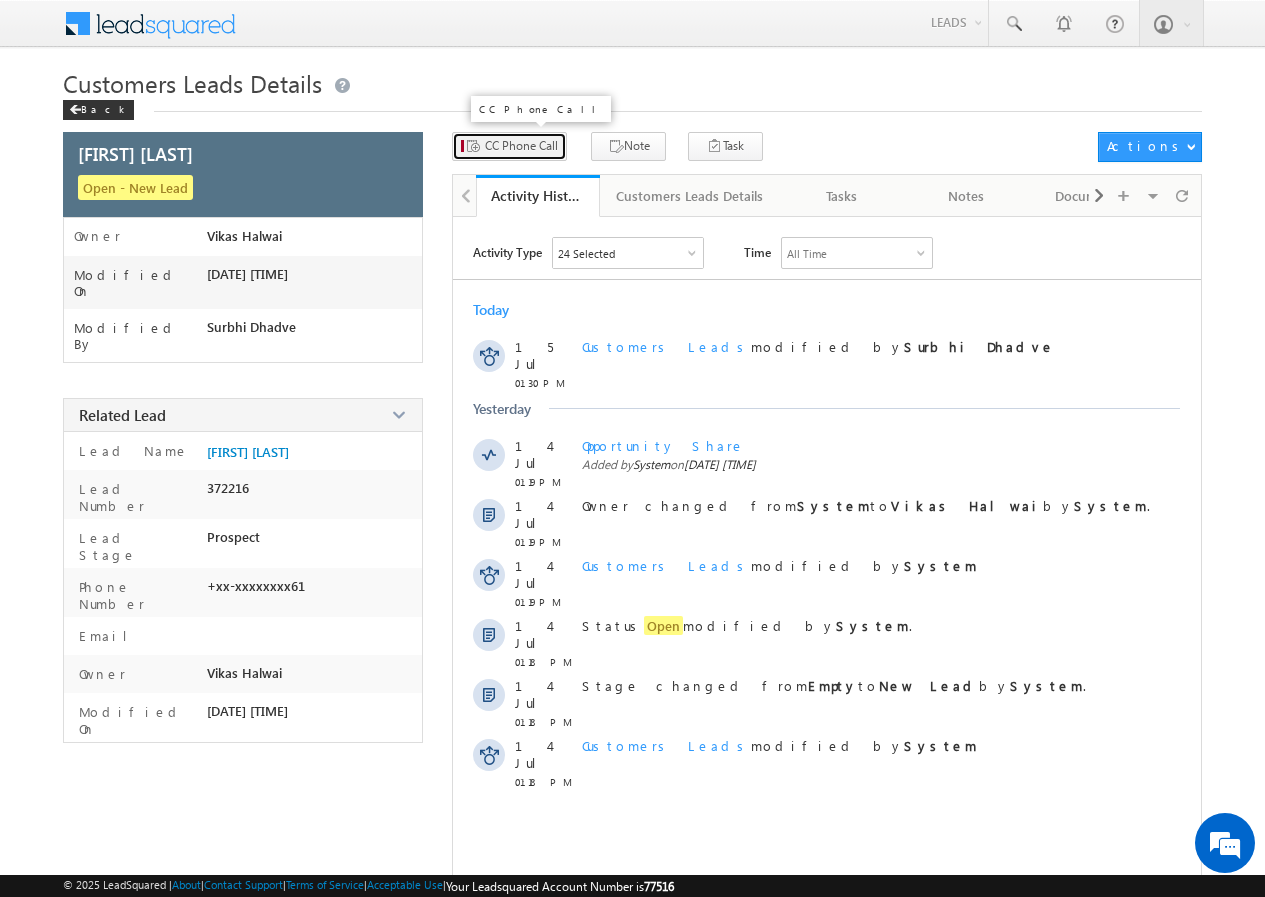 click on "CC Phone Call" at bounding box center [509, 146] 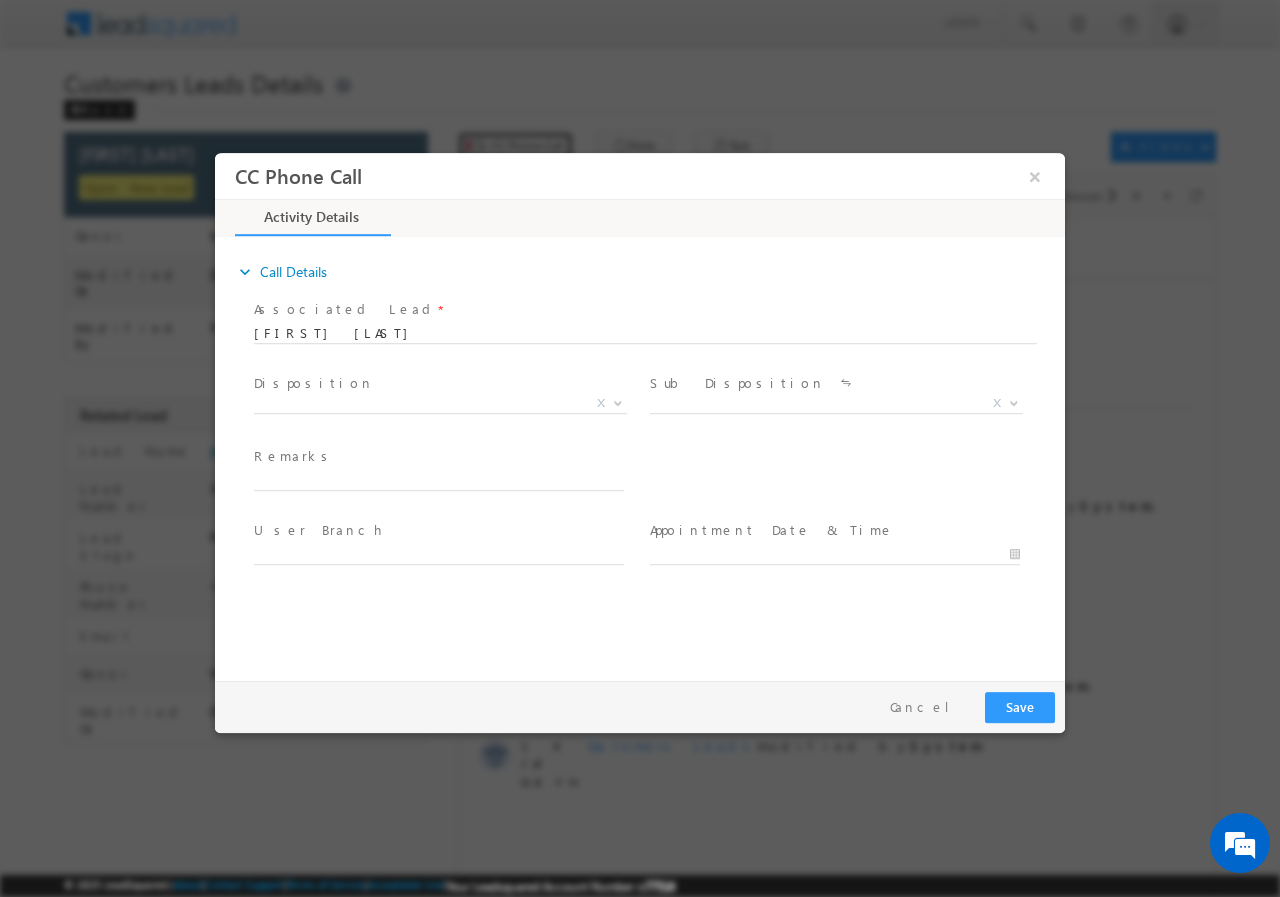 scroll, scrollTop: 0, scrollLeft: 0, axis: both 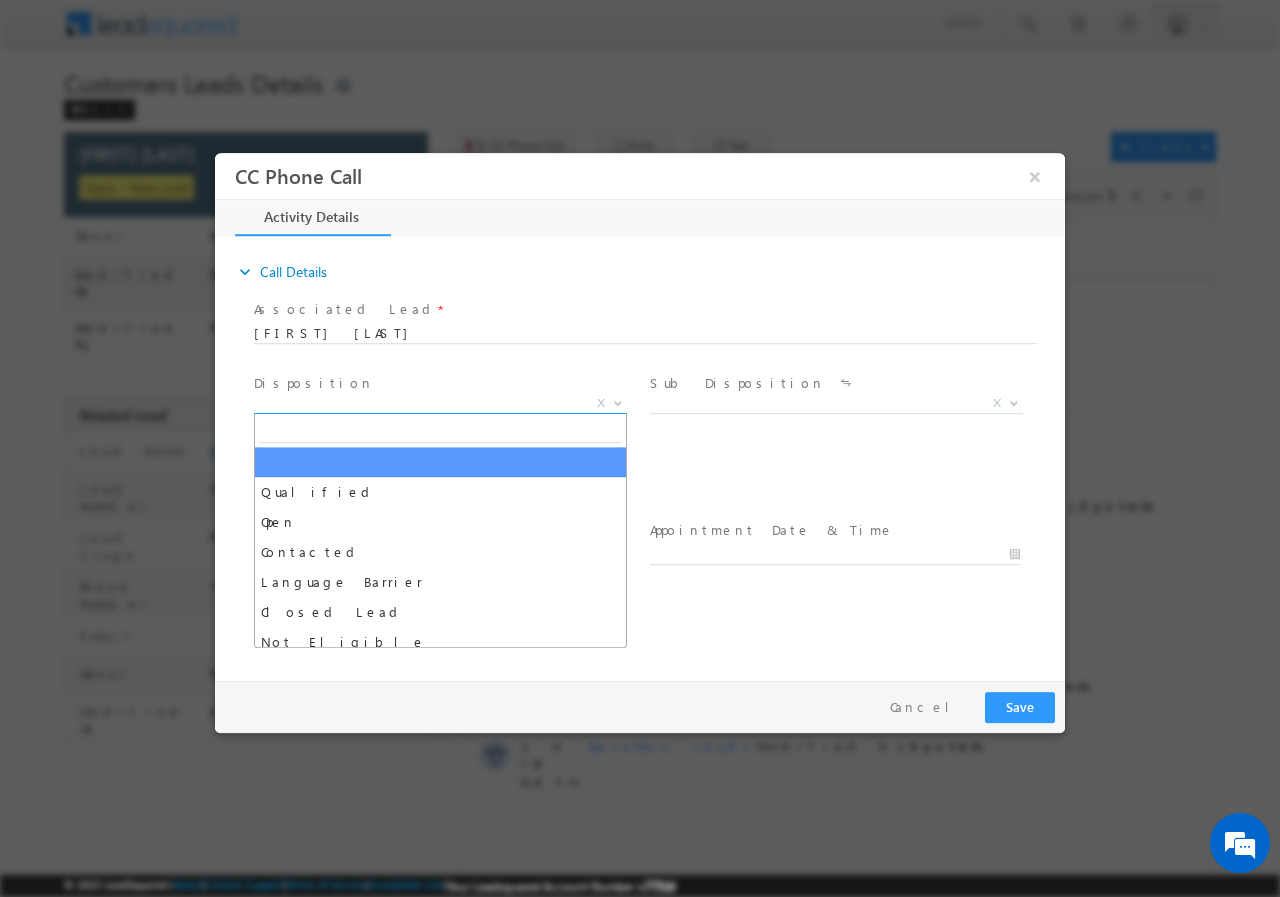 click on "X" at bounding box center [440, 403] 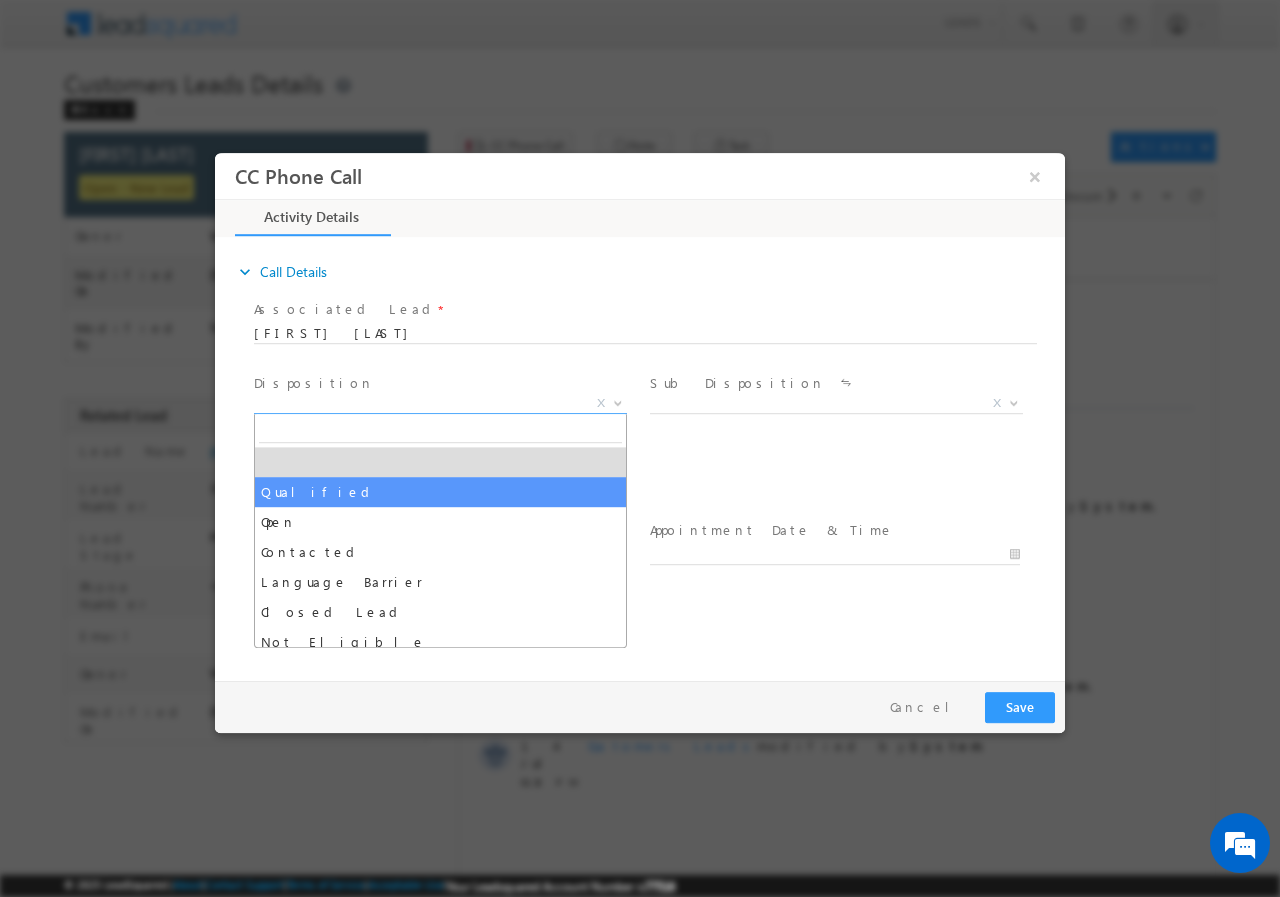 select on "Qualified" 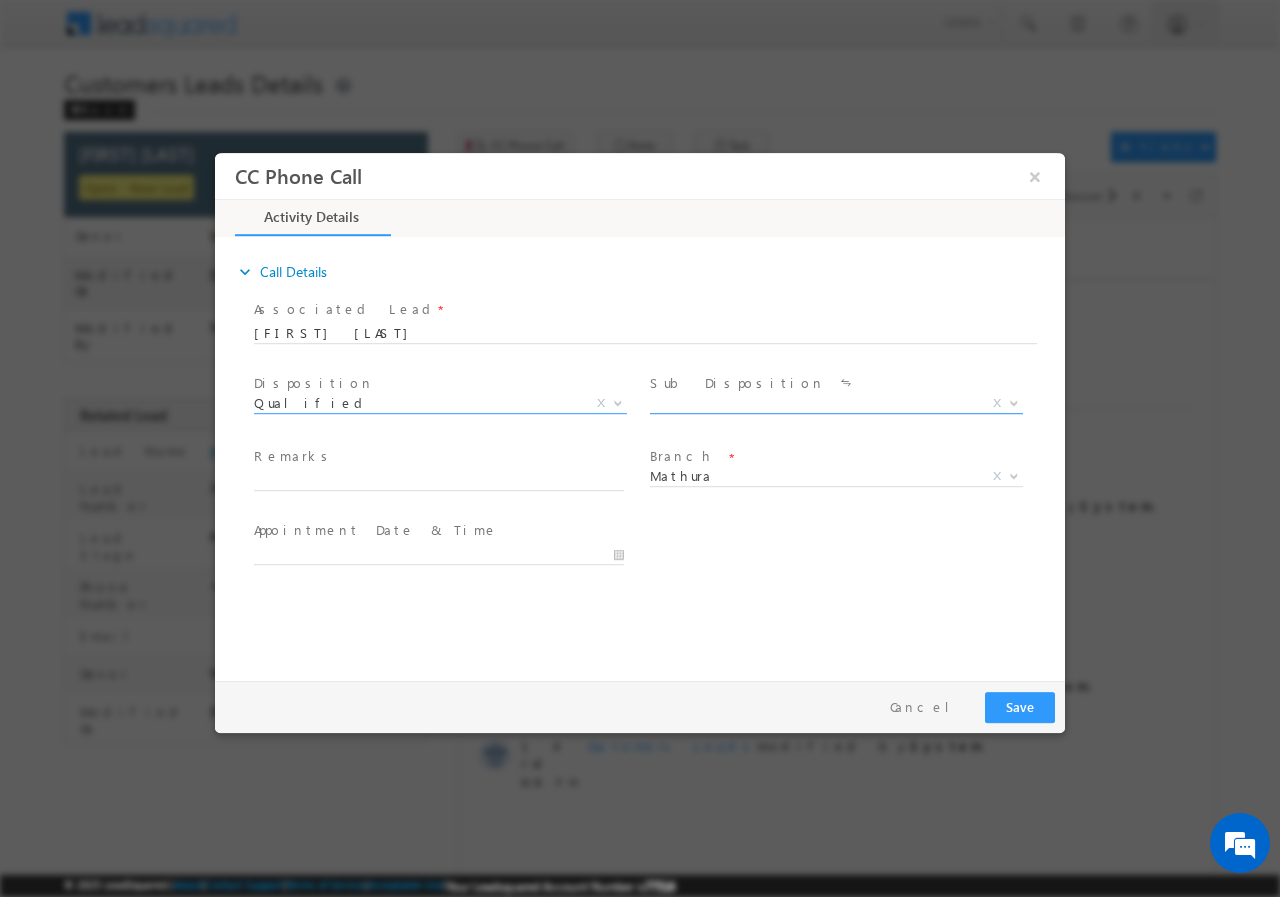 click on "X" at bounding box center [836, 403] 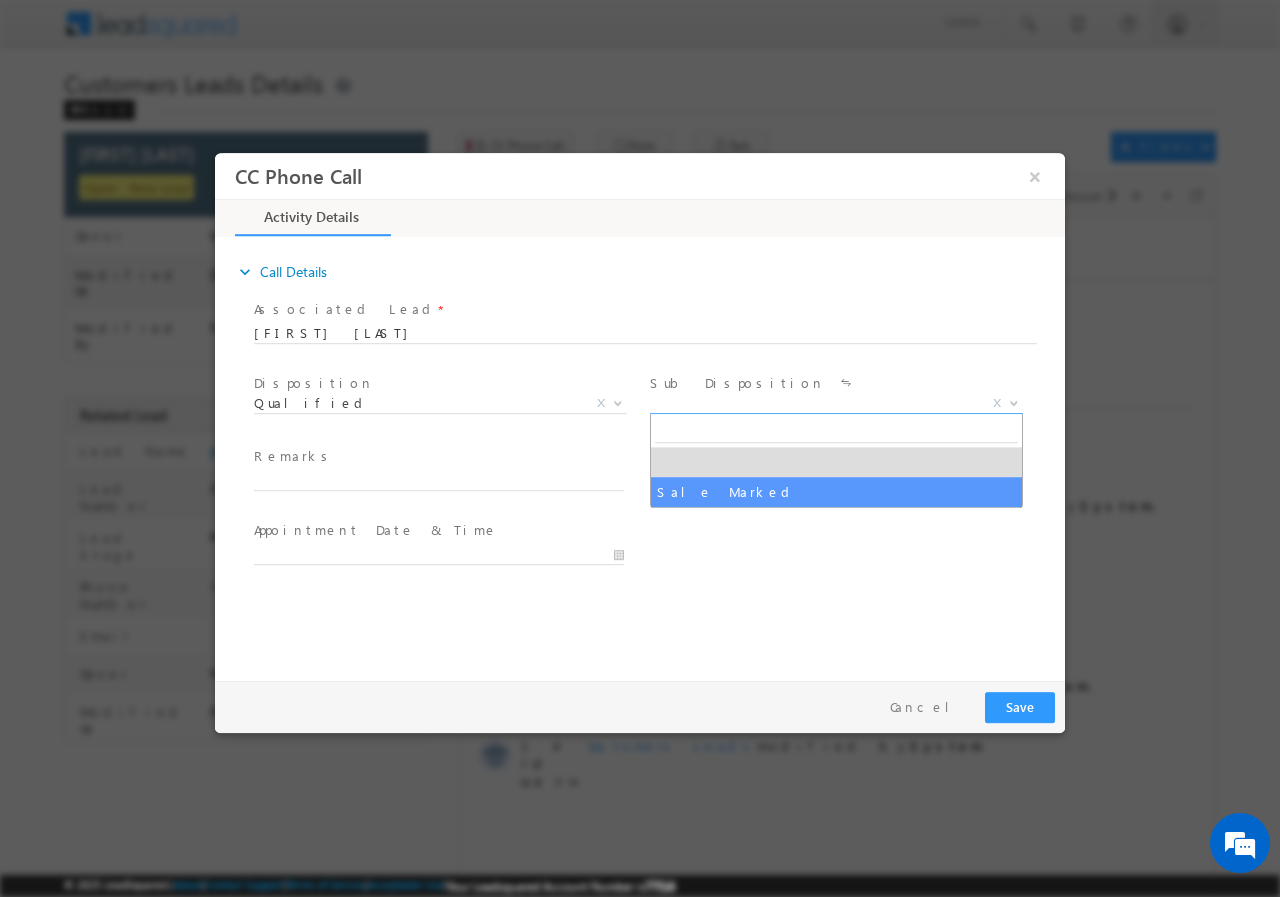 drag, startPoint x: 720, startPoint y: 490, endPoint x: 506, endPoint y: 473, distance: 214.67418 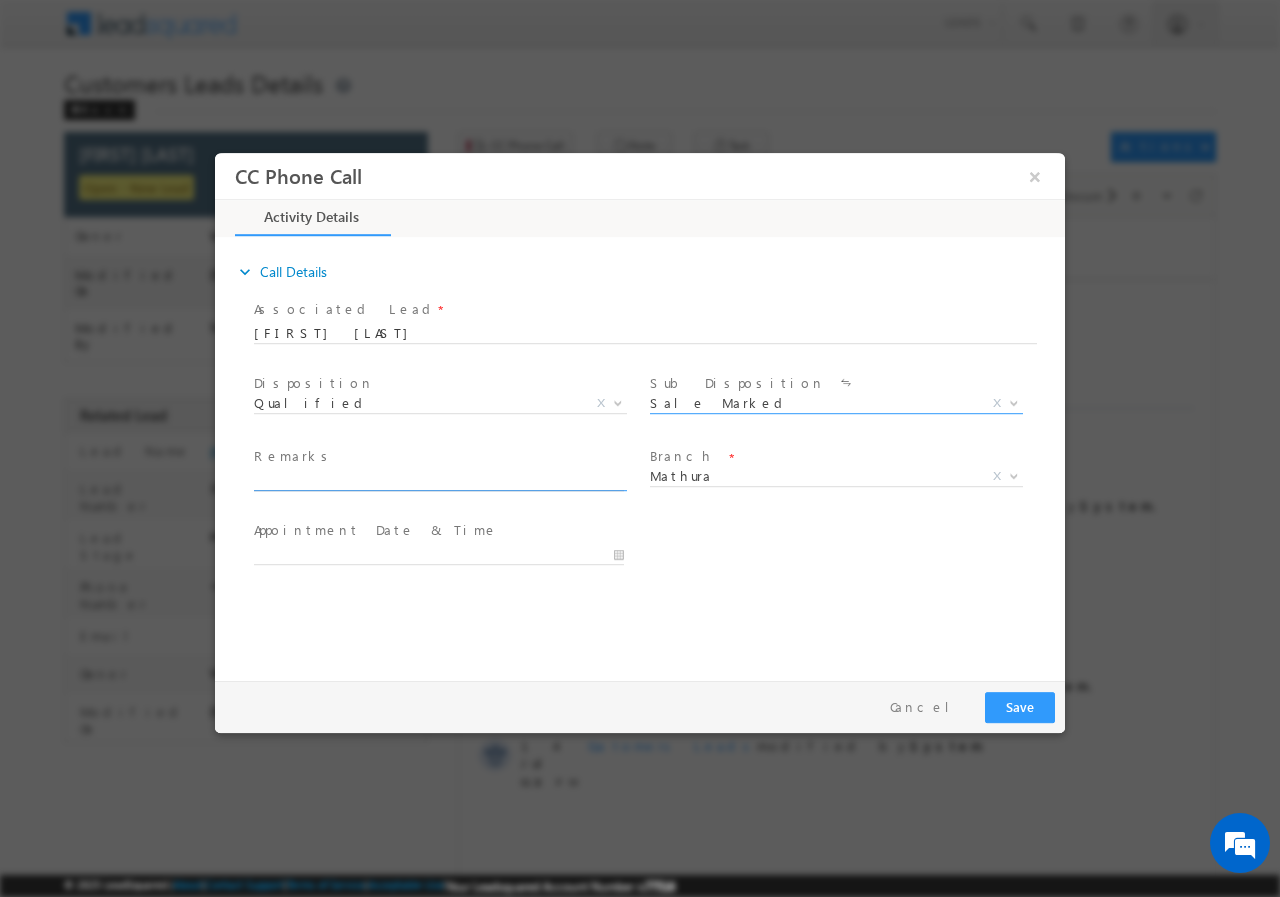 click at bounding box center (439, 480) 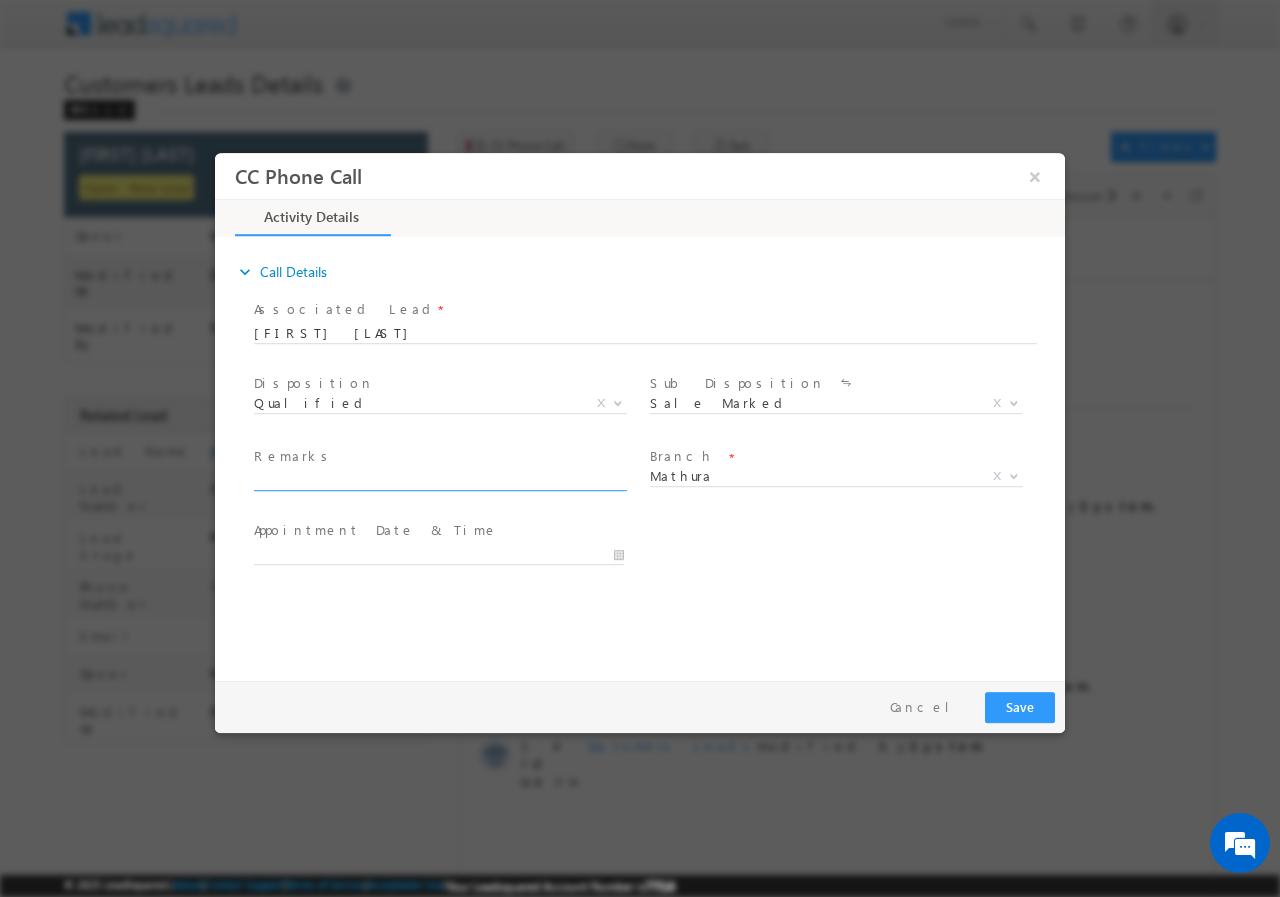 paste on "576696 / Construction / Name - kishore kumar / father  age : 55 - farmer / Qv - 10lac / Lv - 5lac / income - 27k / cash / Mestry from construction side  / married : age : 26 / wife - housewife / Emi -" 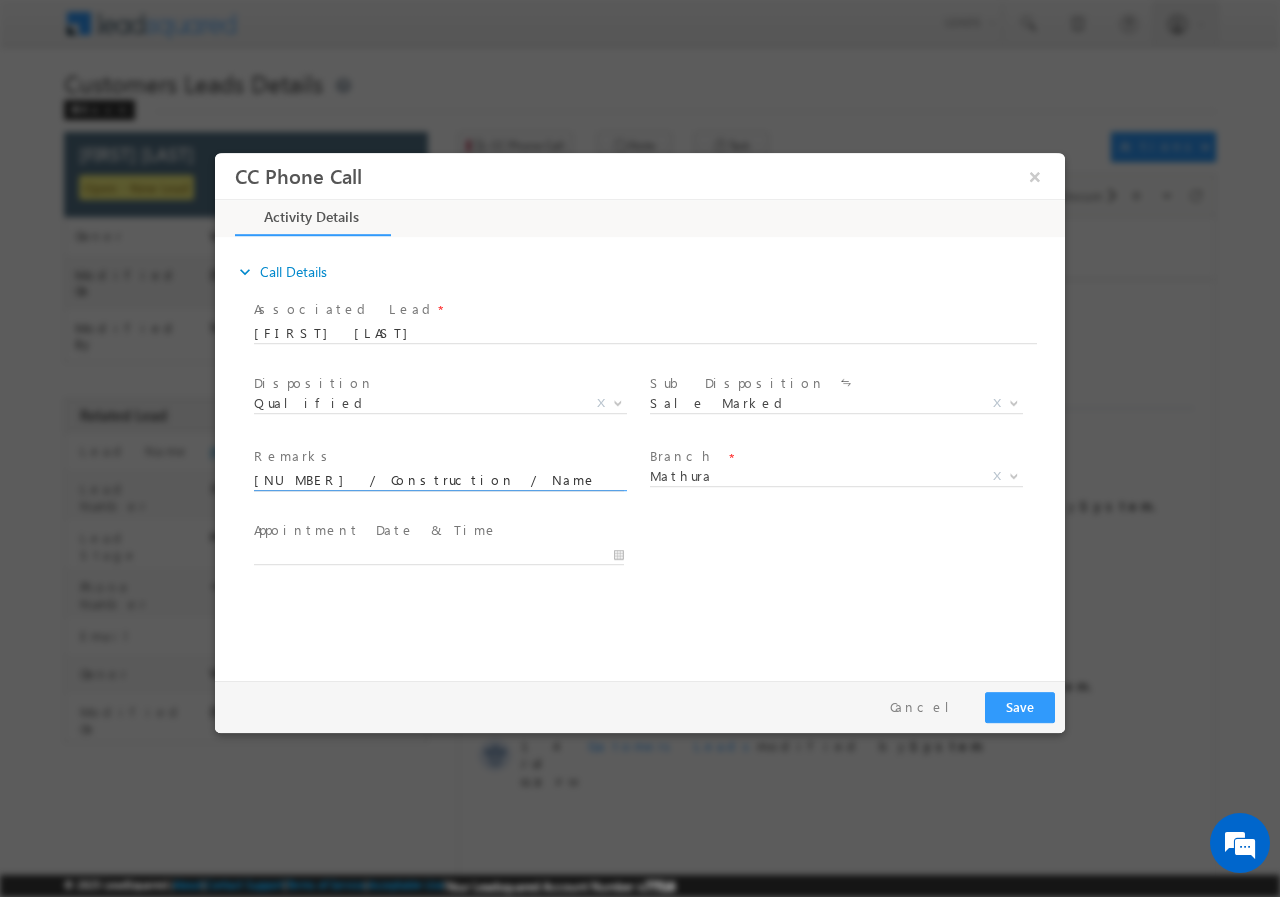 scroll, scrollTop: 0, scrollLeft: 771, axis: horizontal 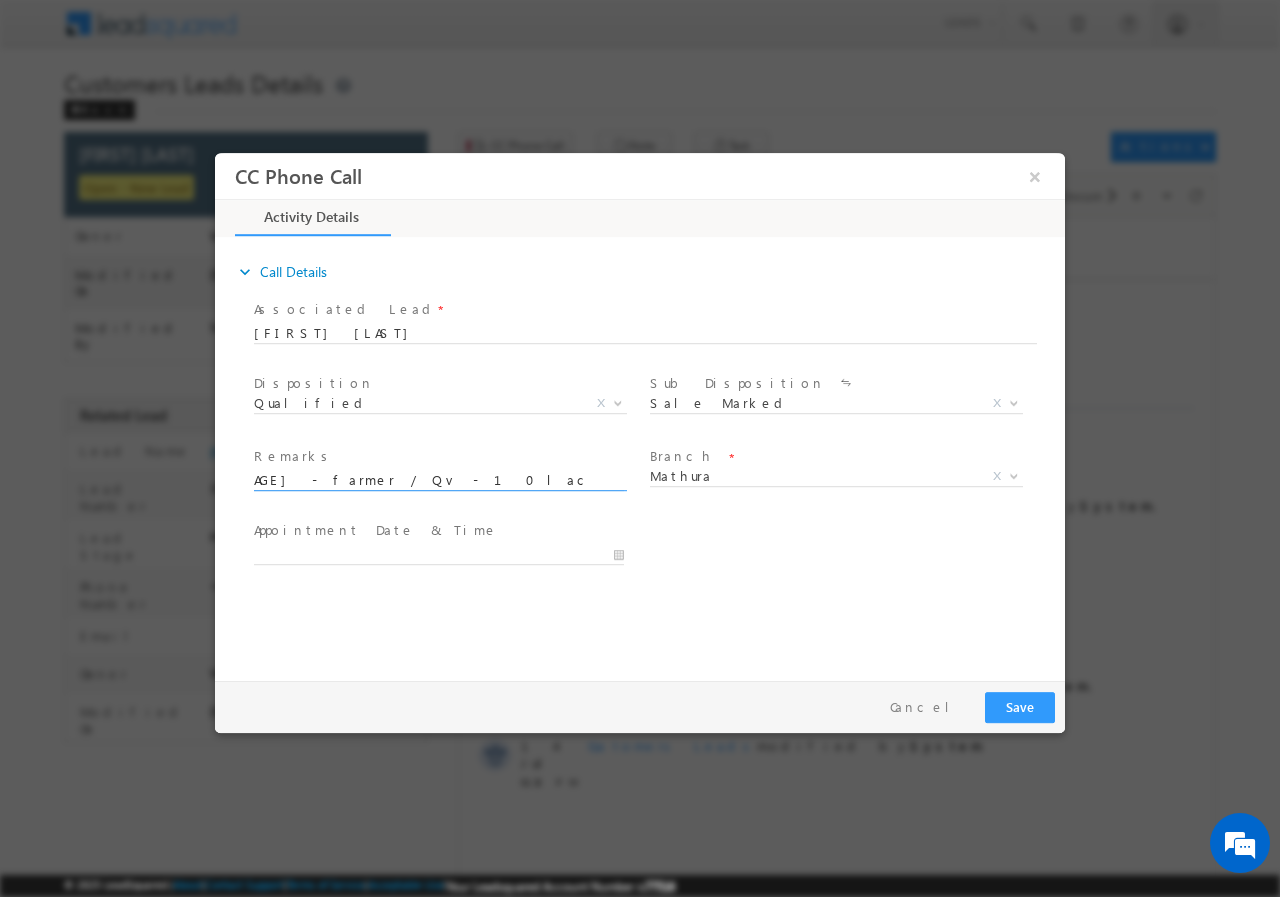 type on "576696 / Construction / Name - kishore kumar / father  age : 55 - farmer / Qv - 10lac / Lv - 5lac / income - 27k / cash / Mestry from construction side  / married : age : 26 / wife - housewife / Emi -" 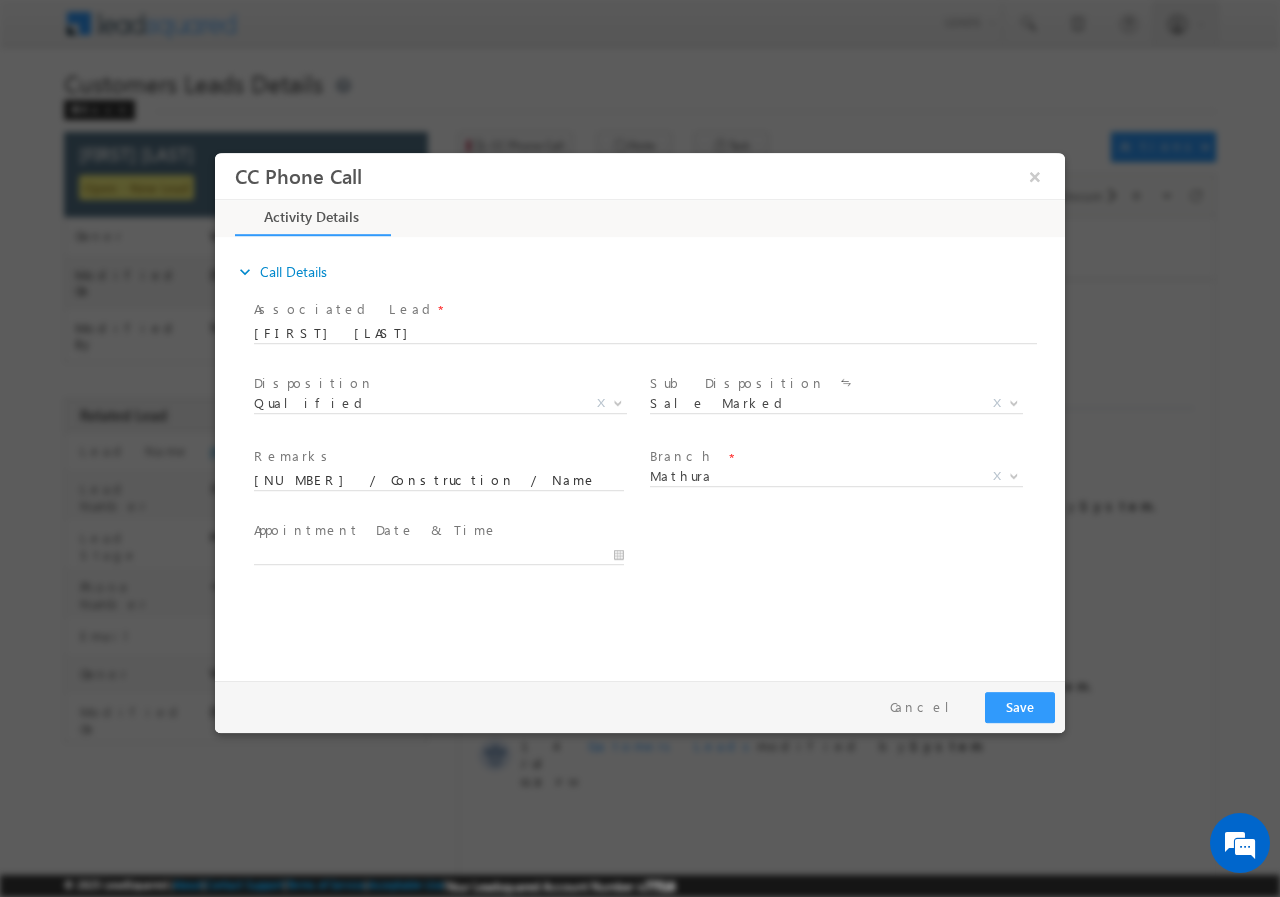 click at bounding box center [645, 330] 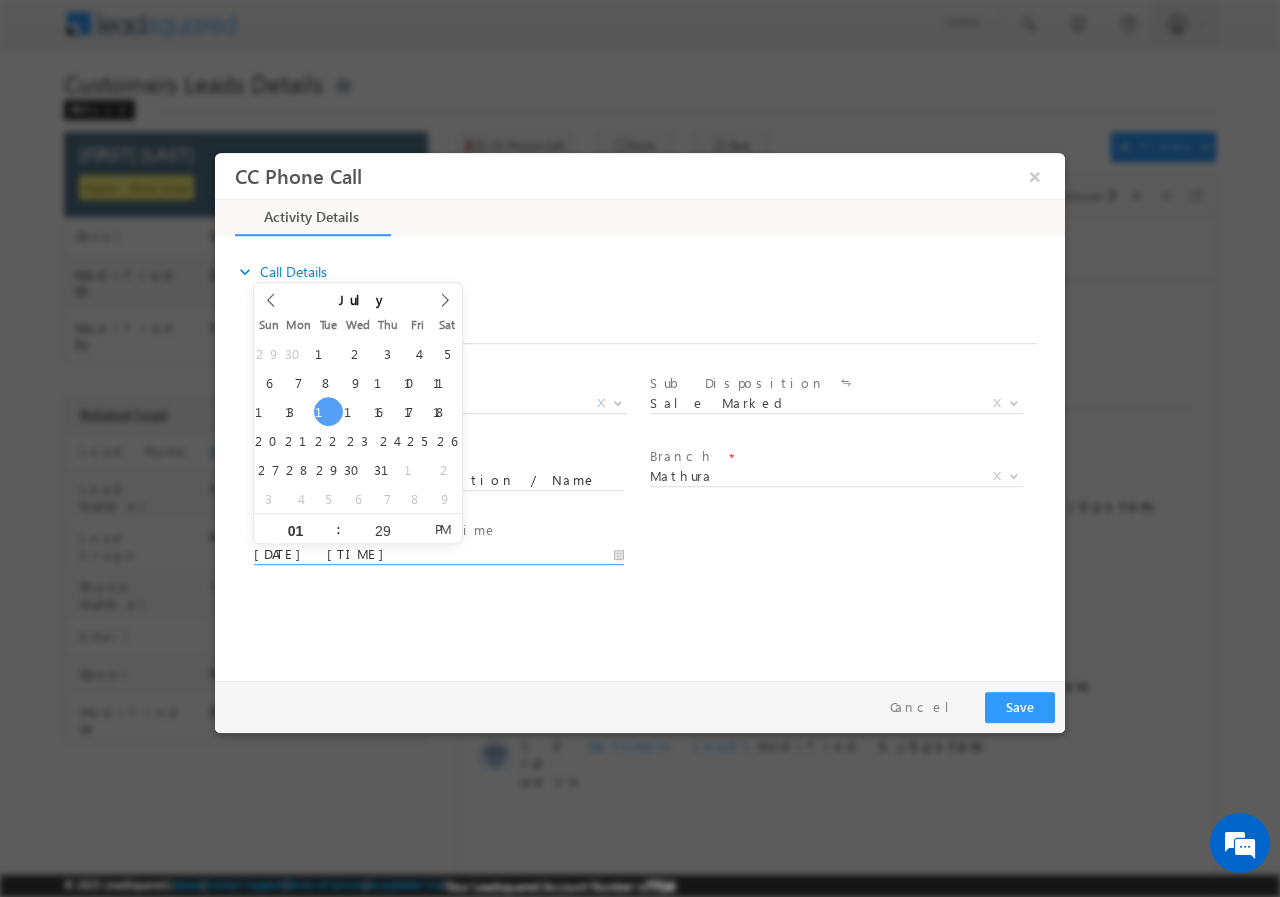 click on "07/15/2025 1:29 PM" at bounding box center (439, 554) 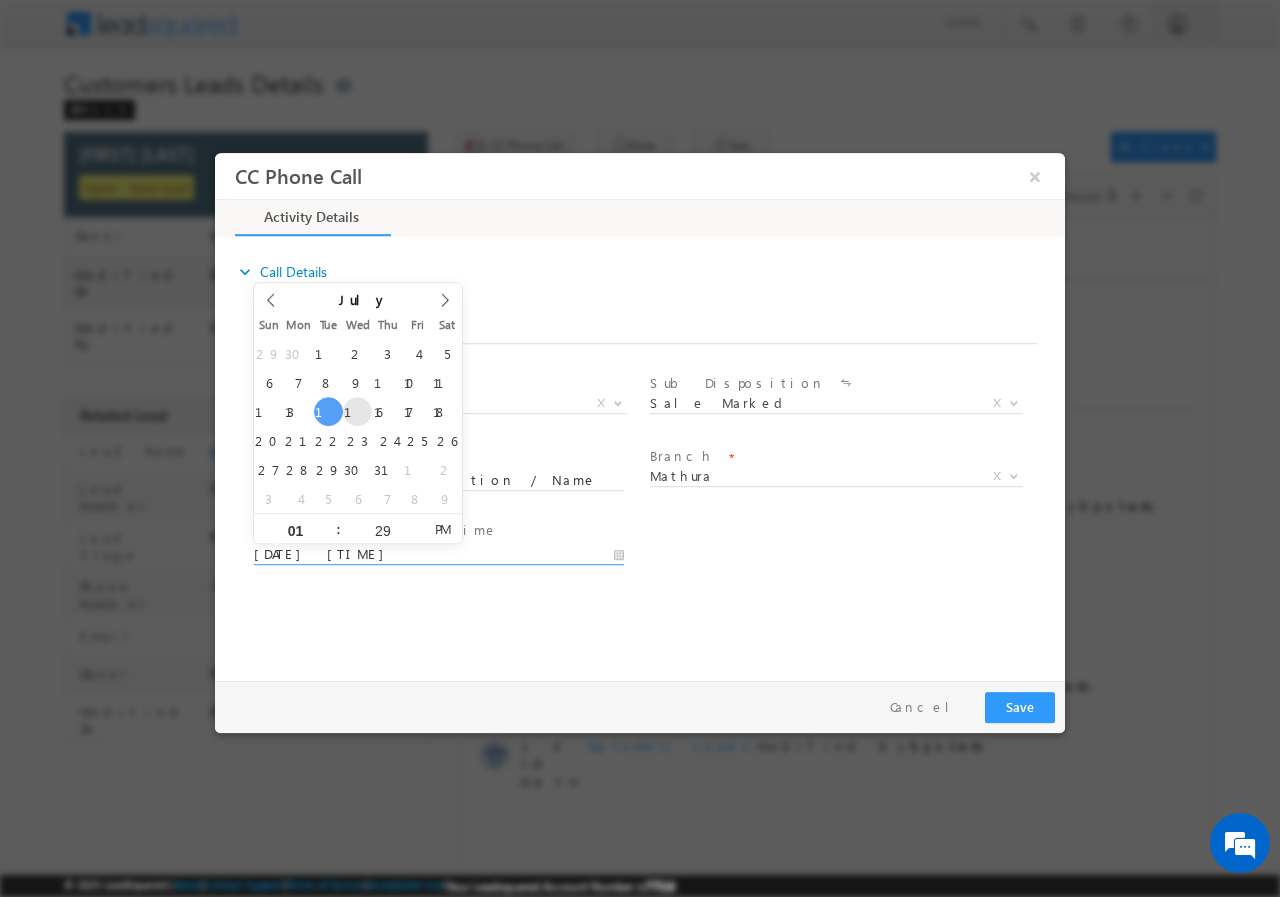 type on "07/16/2025 1:29 PM" 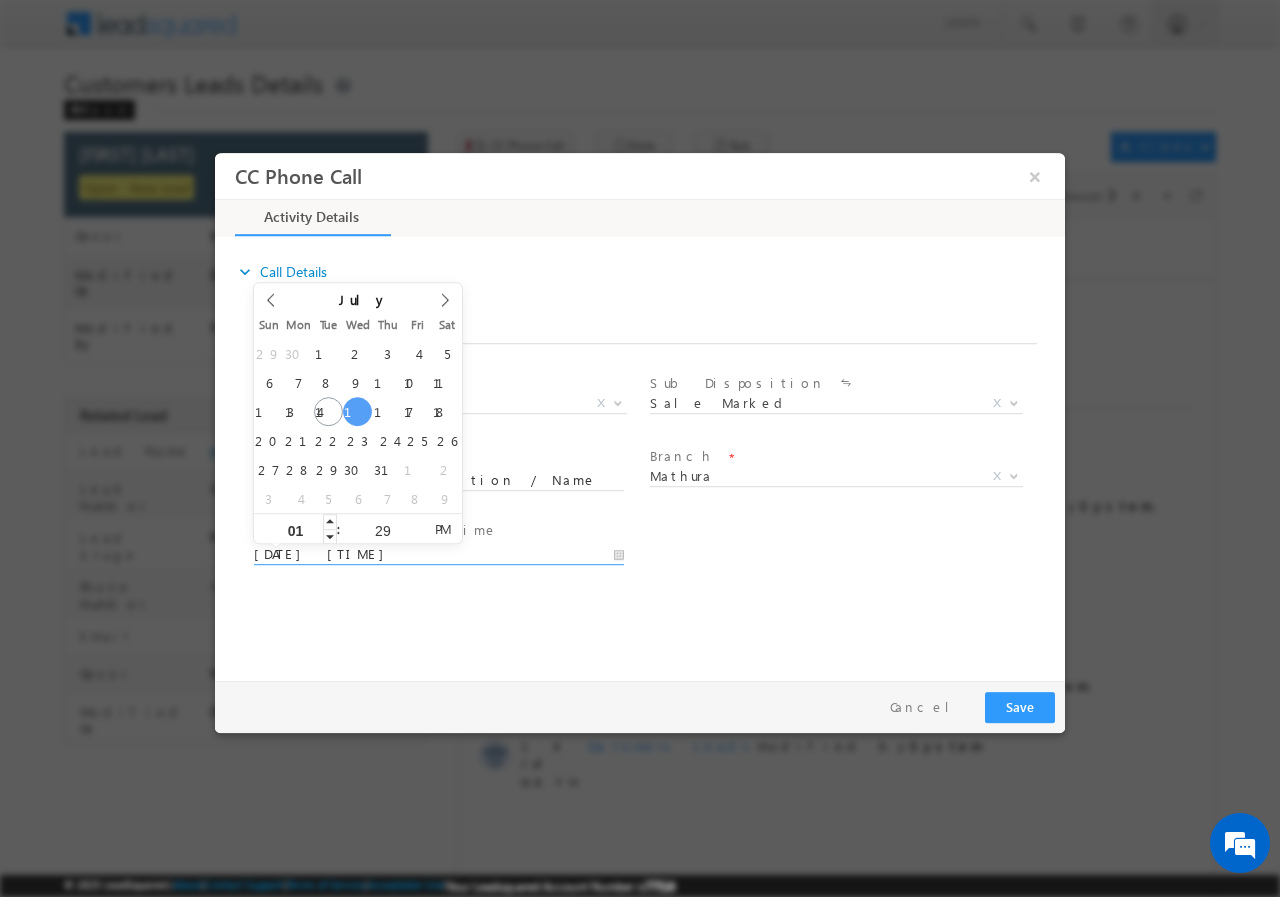 click on "01" at bounding box center (295, 529) 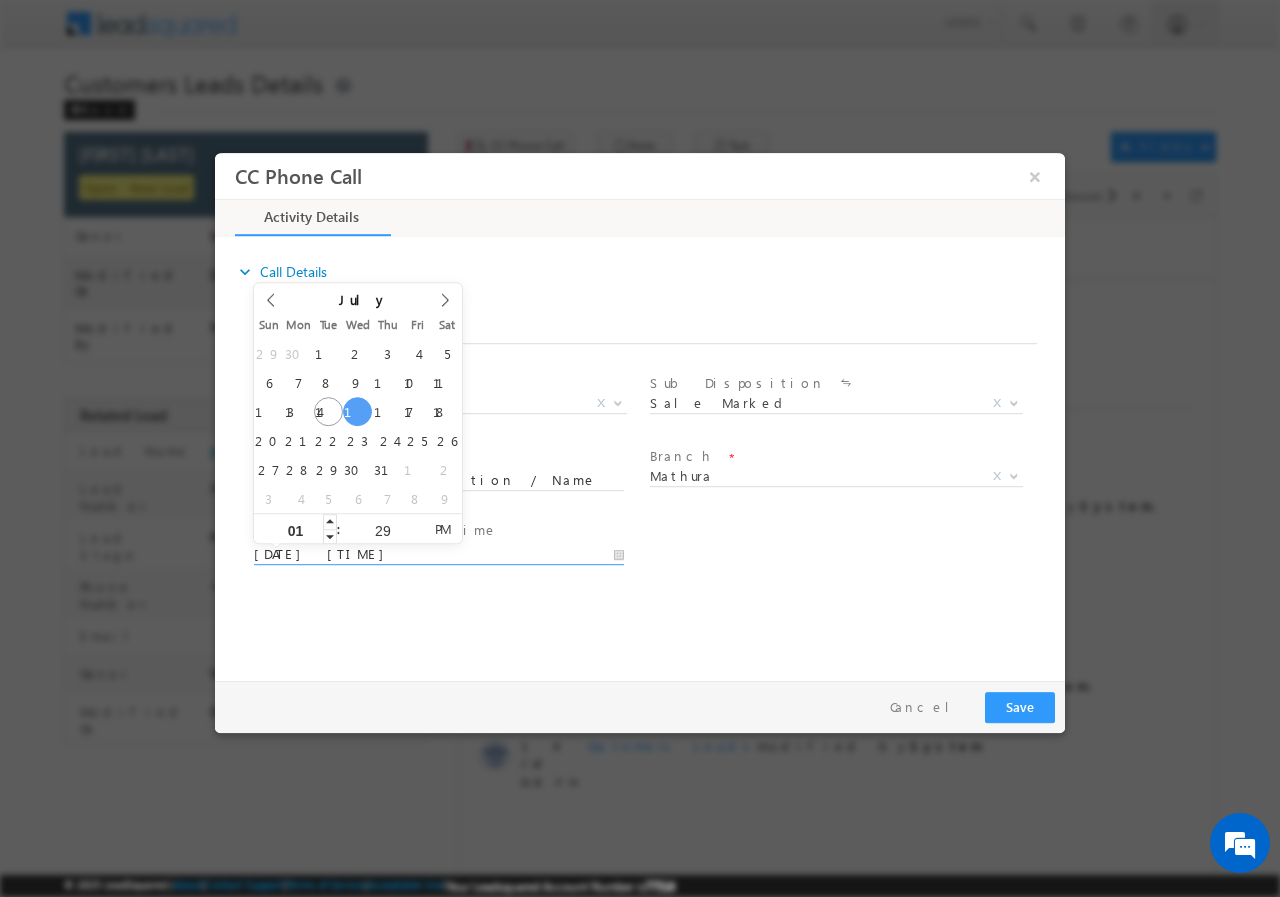 type on "0" 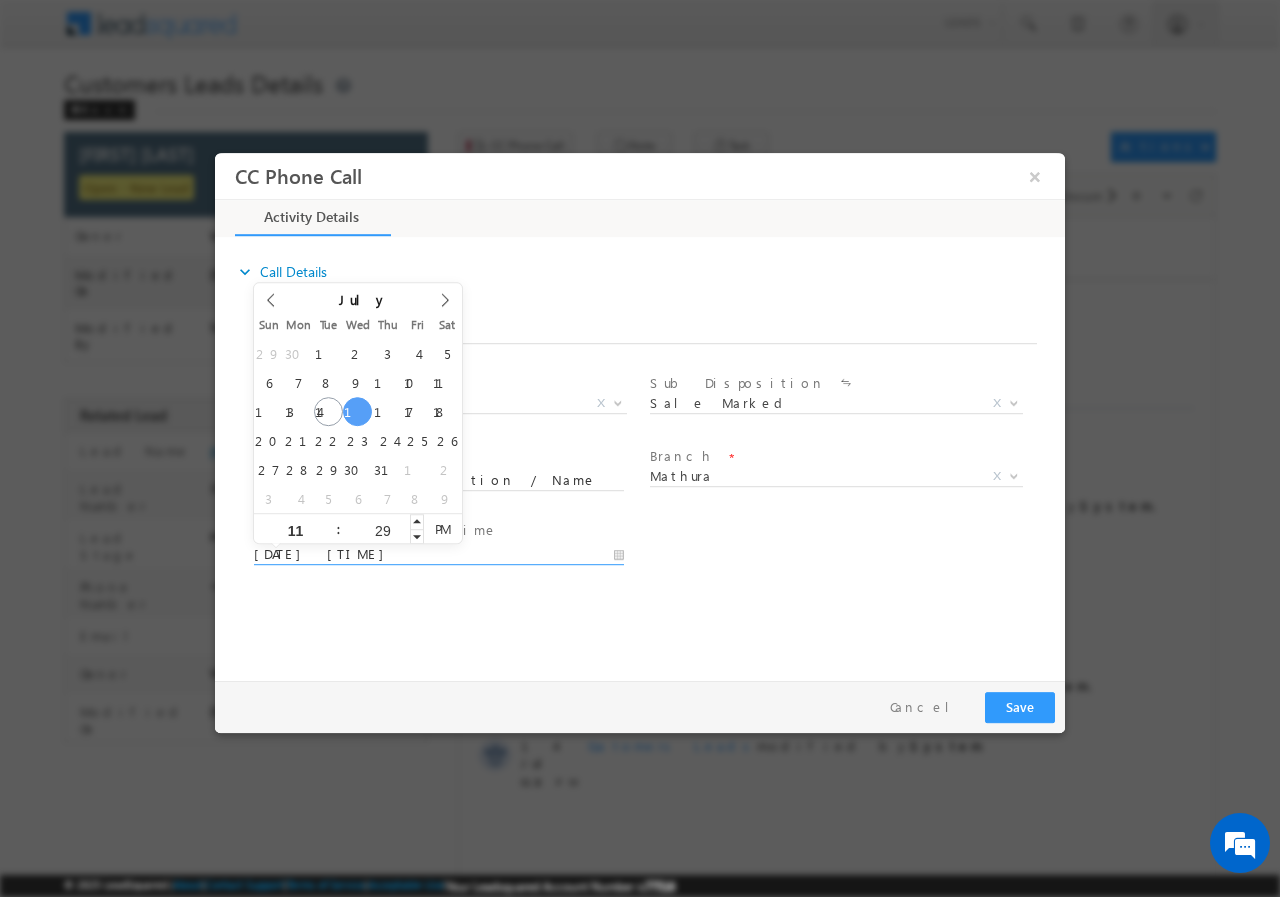 type on "11" 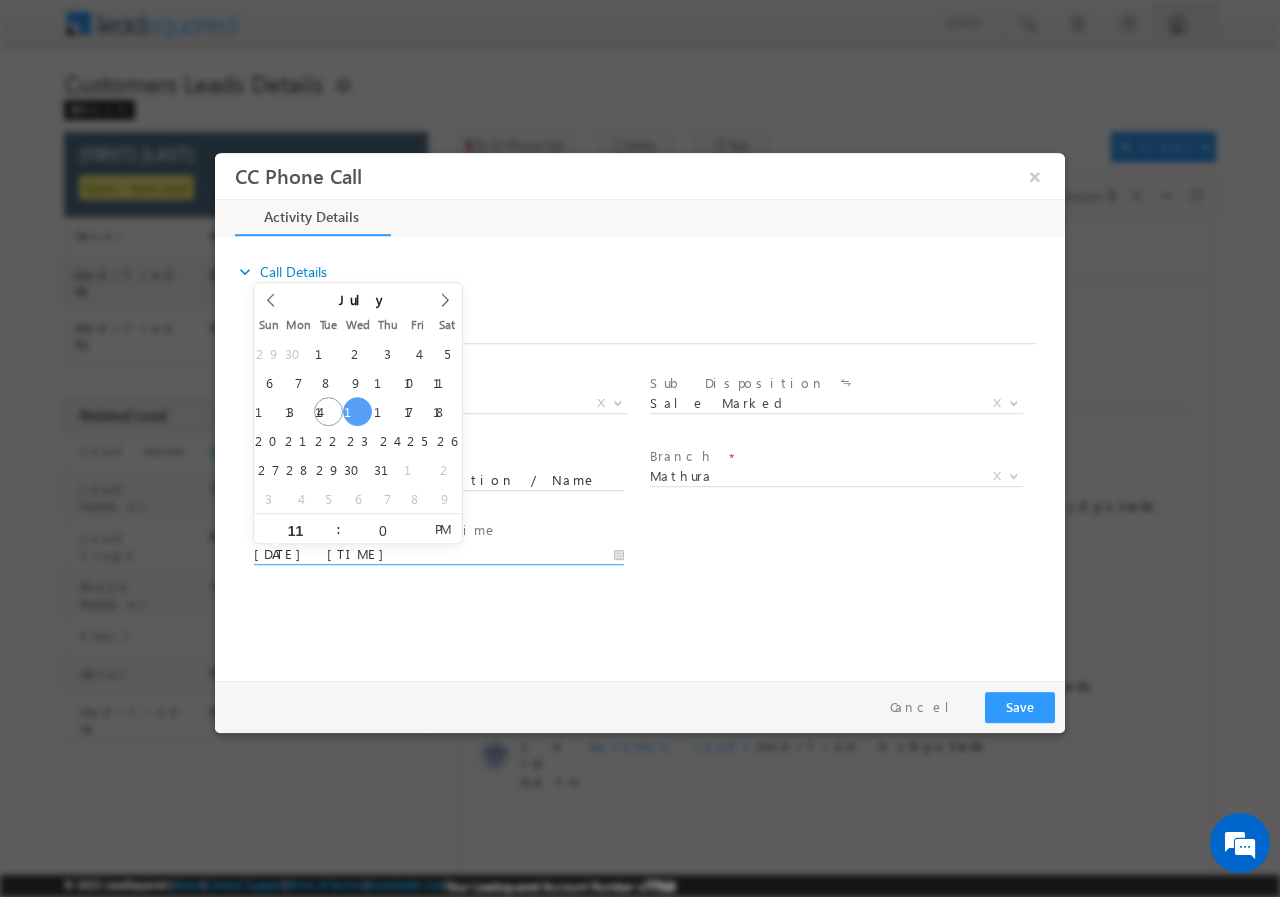 type on "00" 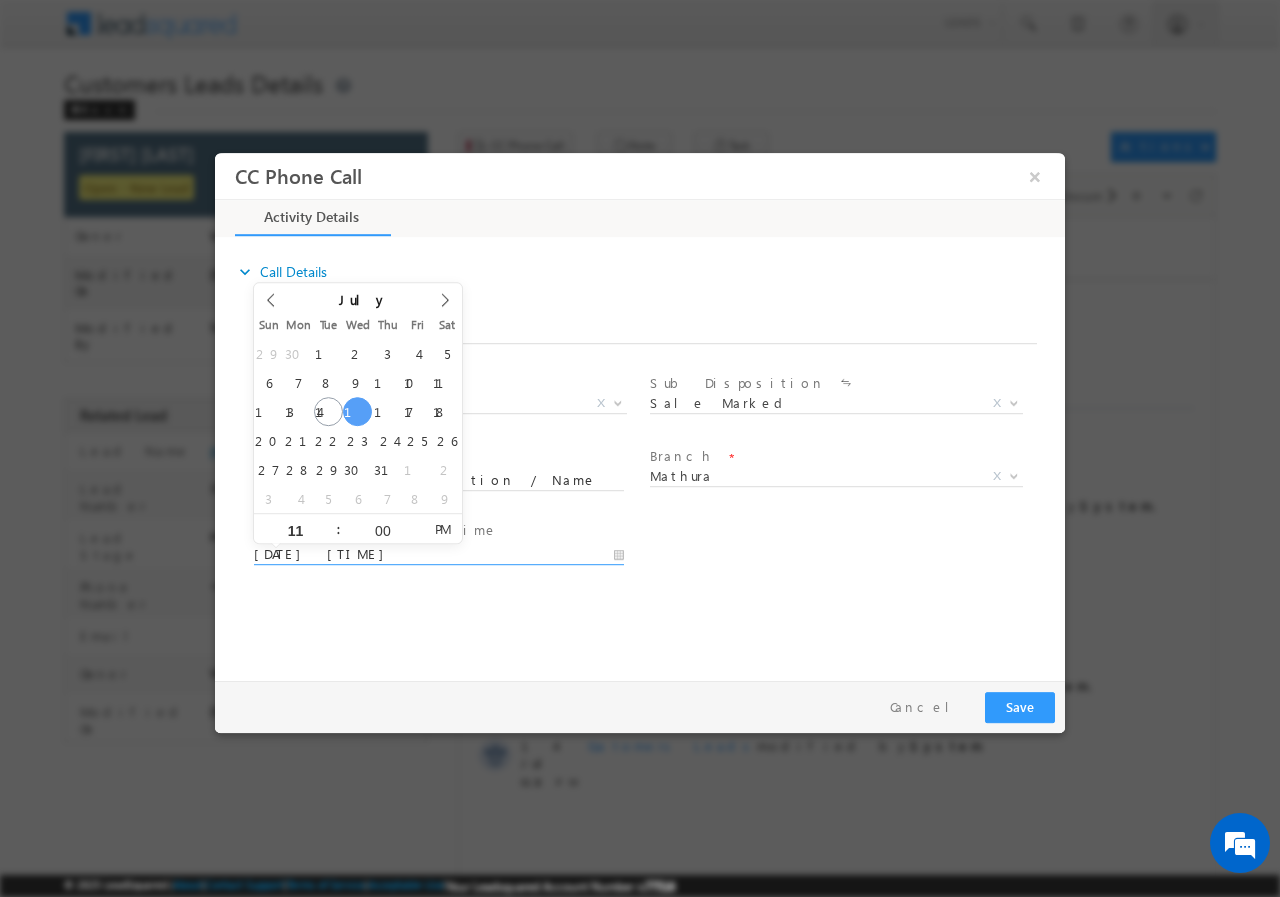 type on "07/16/2025 11:00 AM" 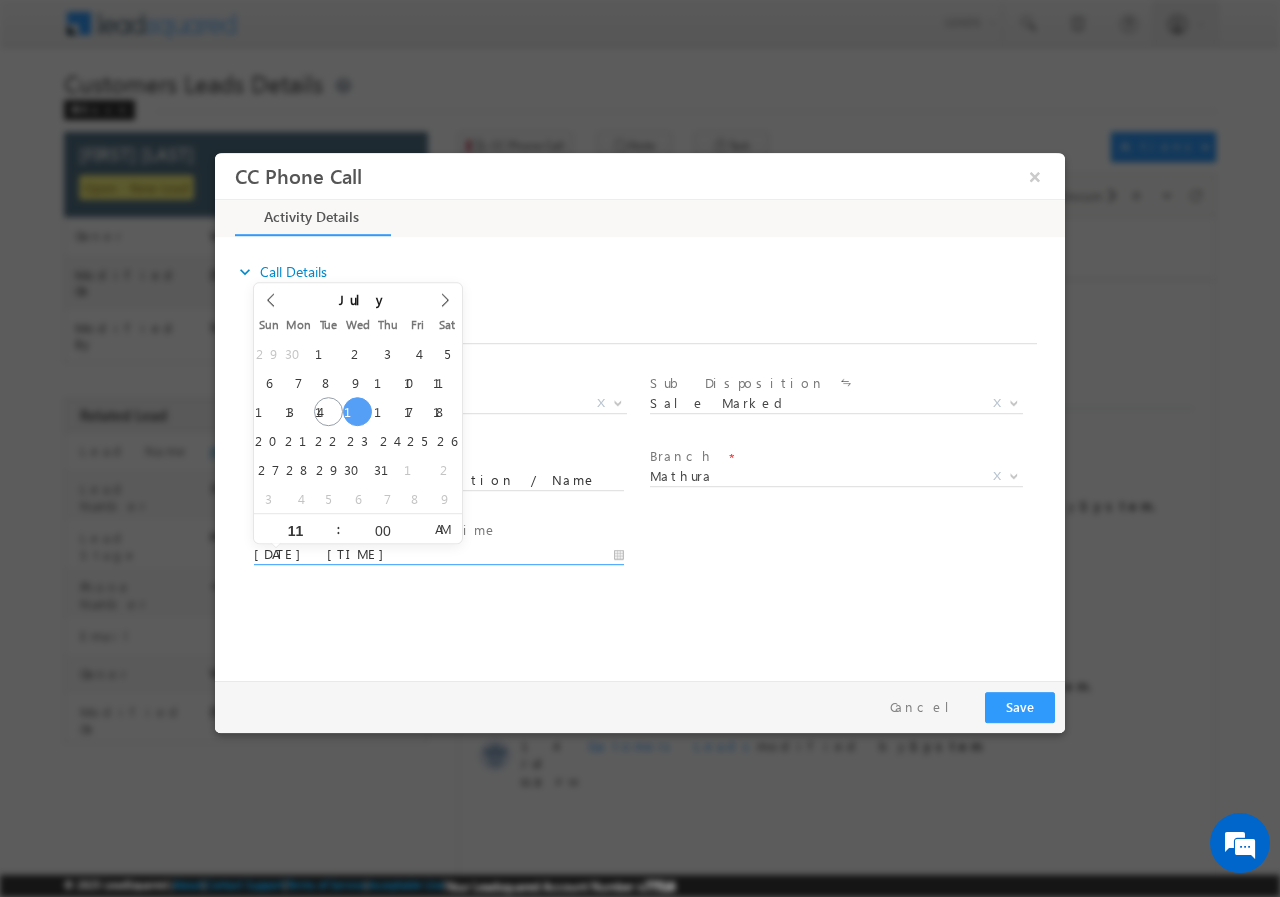 click on "AM" at bounding box center [442, 528] 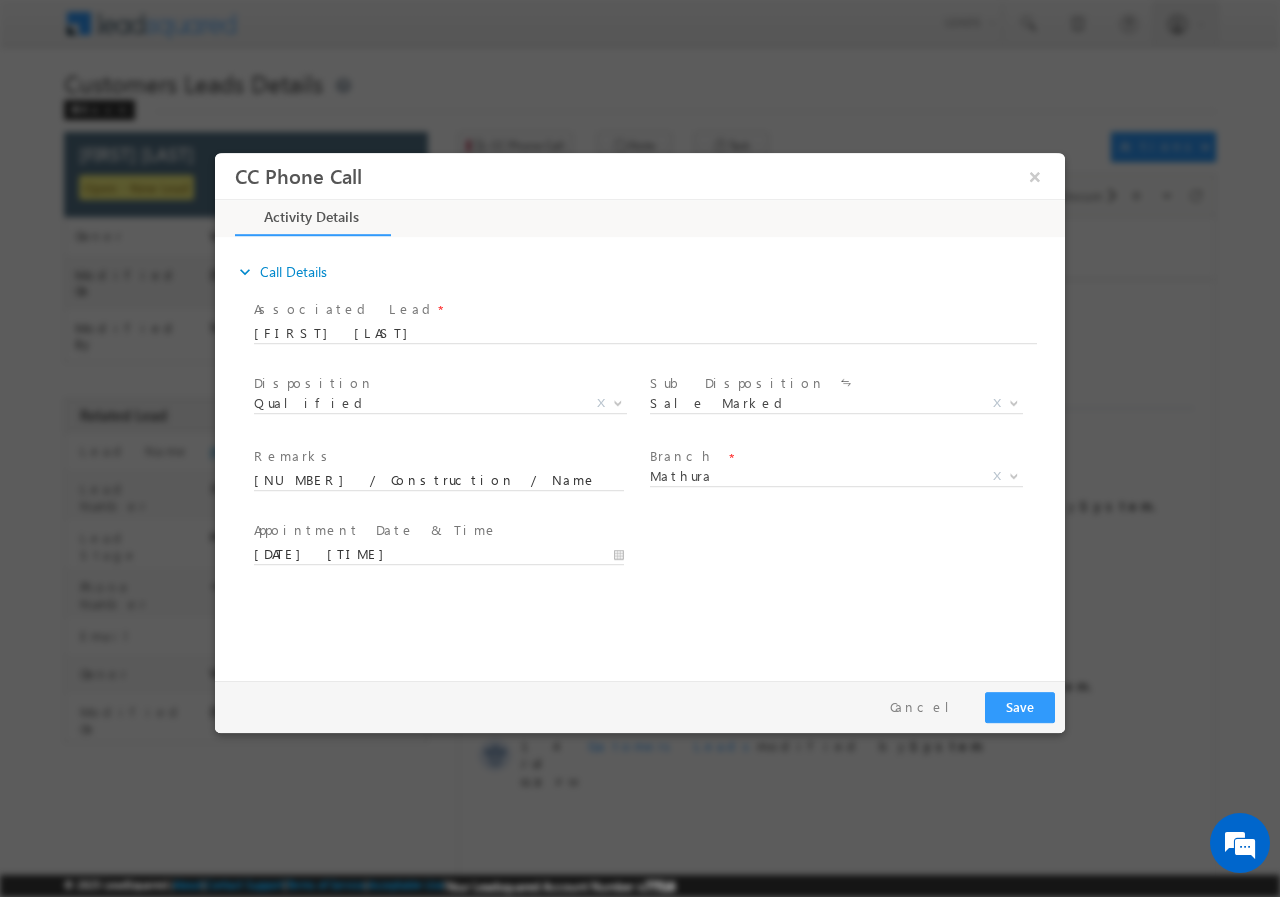 click on "CC Phone Call
×
*" at bounding box center [640, 411] 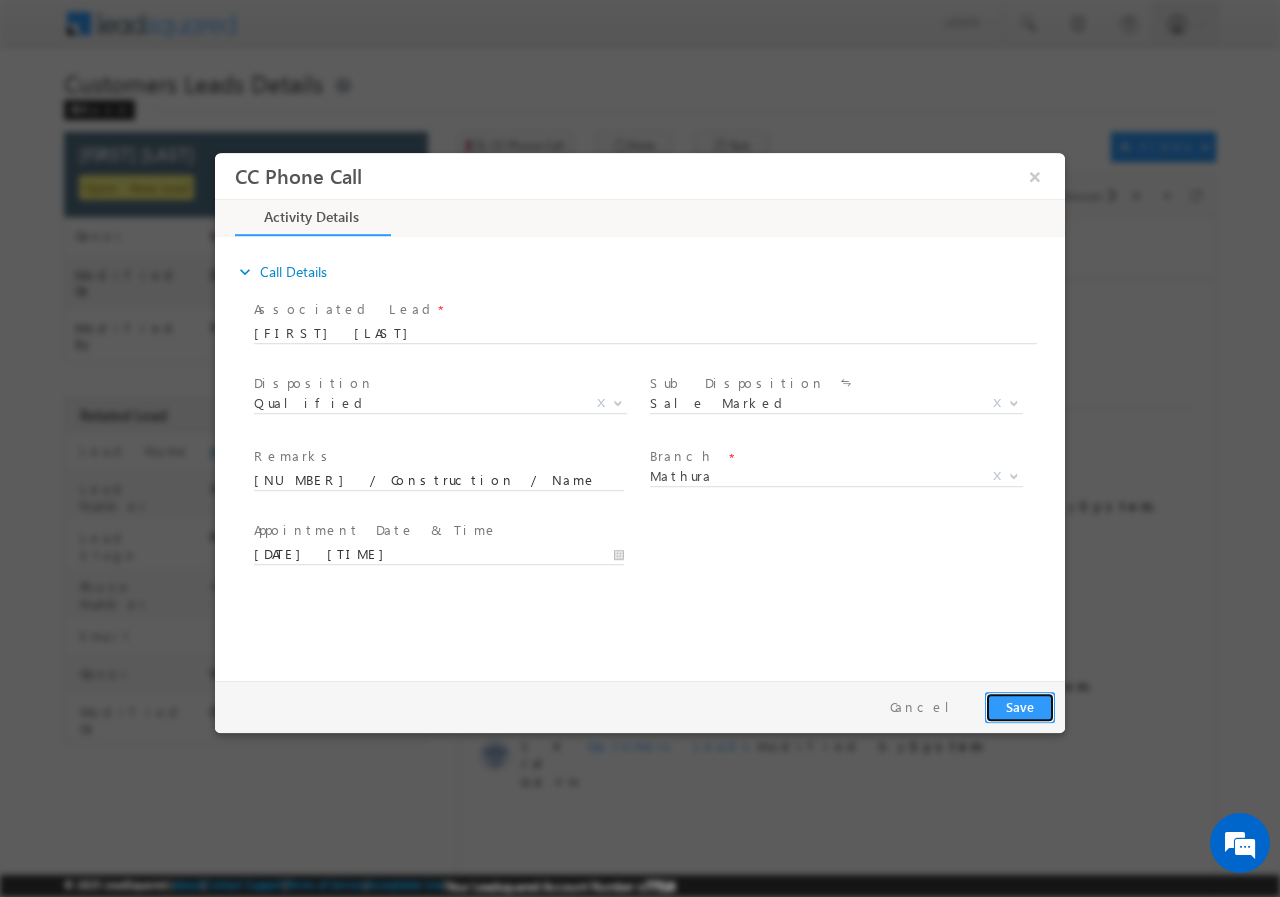 drag, startPoint x: 1028, startPoint y: 705, endPoint x: 1219, endPoint y: 903, distance: 275.10907 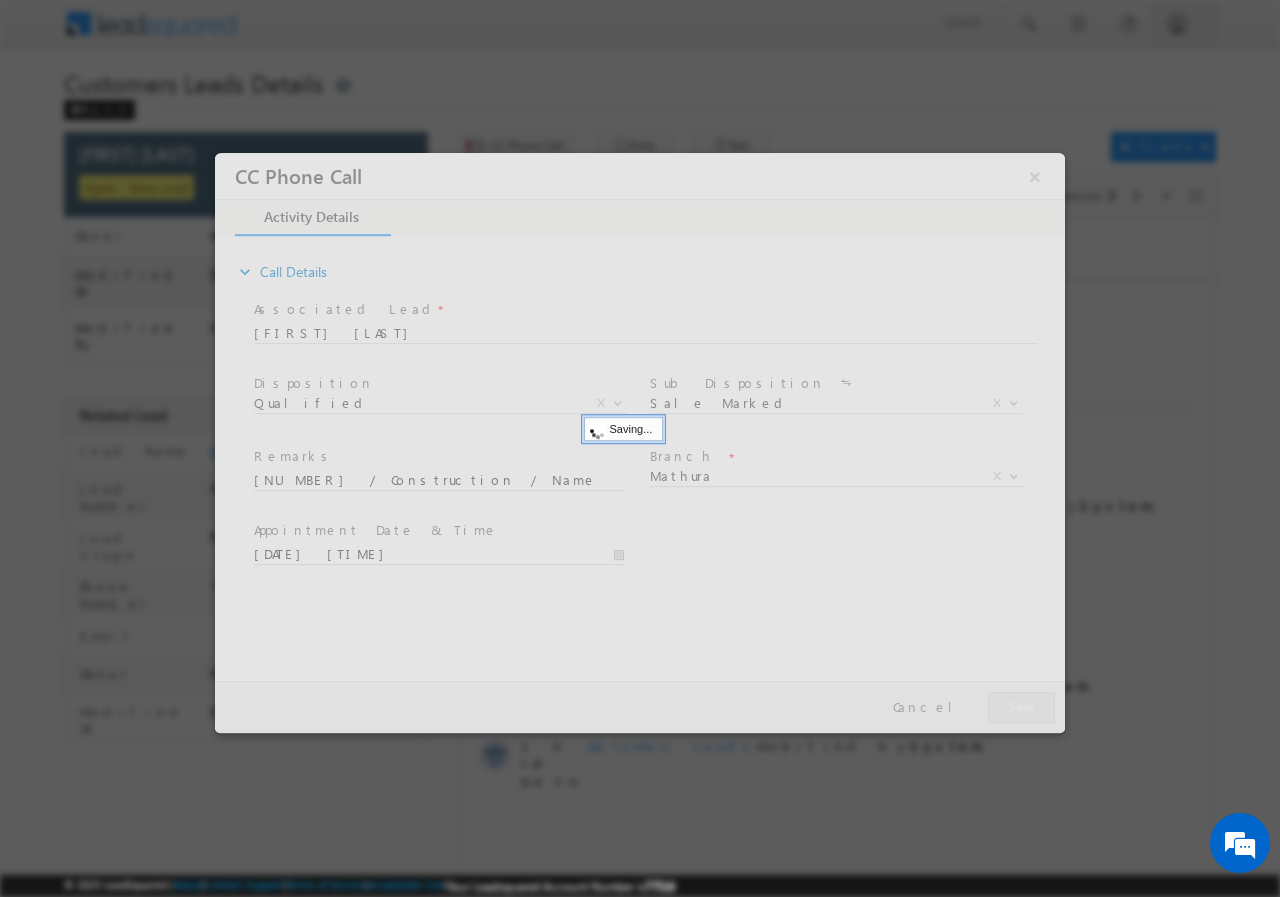 drag, startPoint x: 1050, startPoint y: 862, endPoint x: 1039, endPoint y: 862, distance: 11 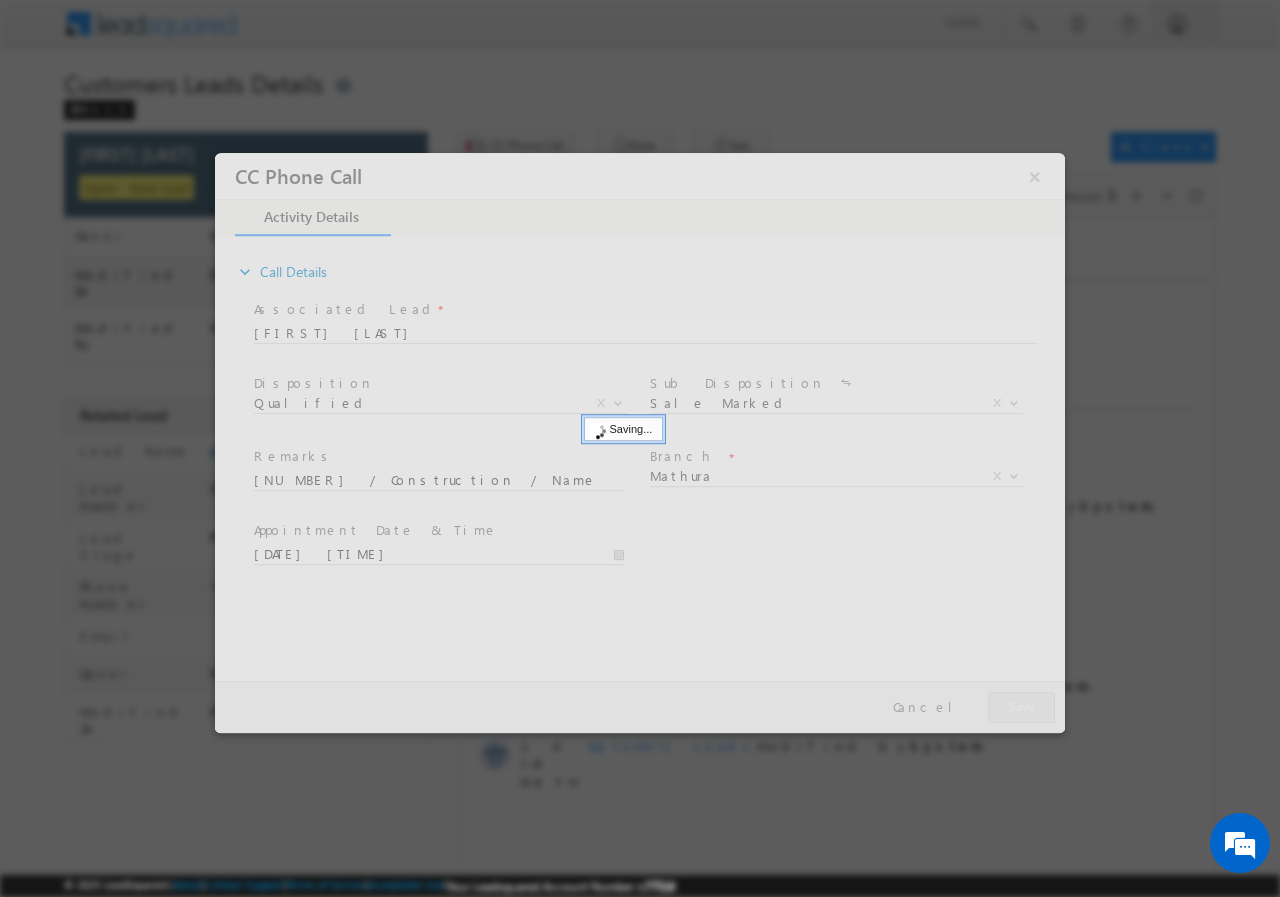 click at bounding box center [640, 448] 